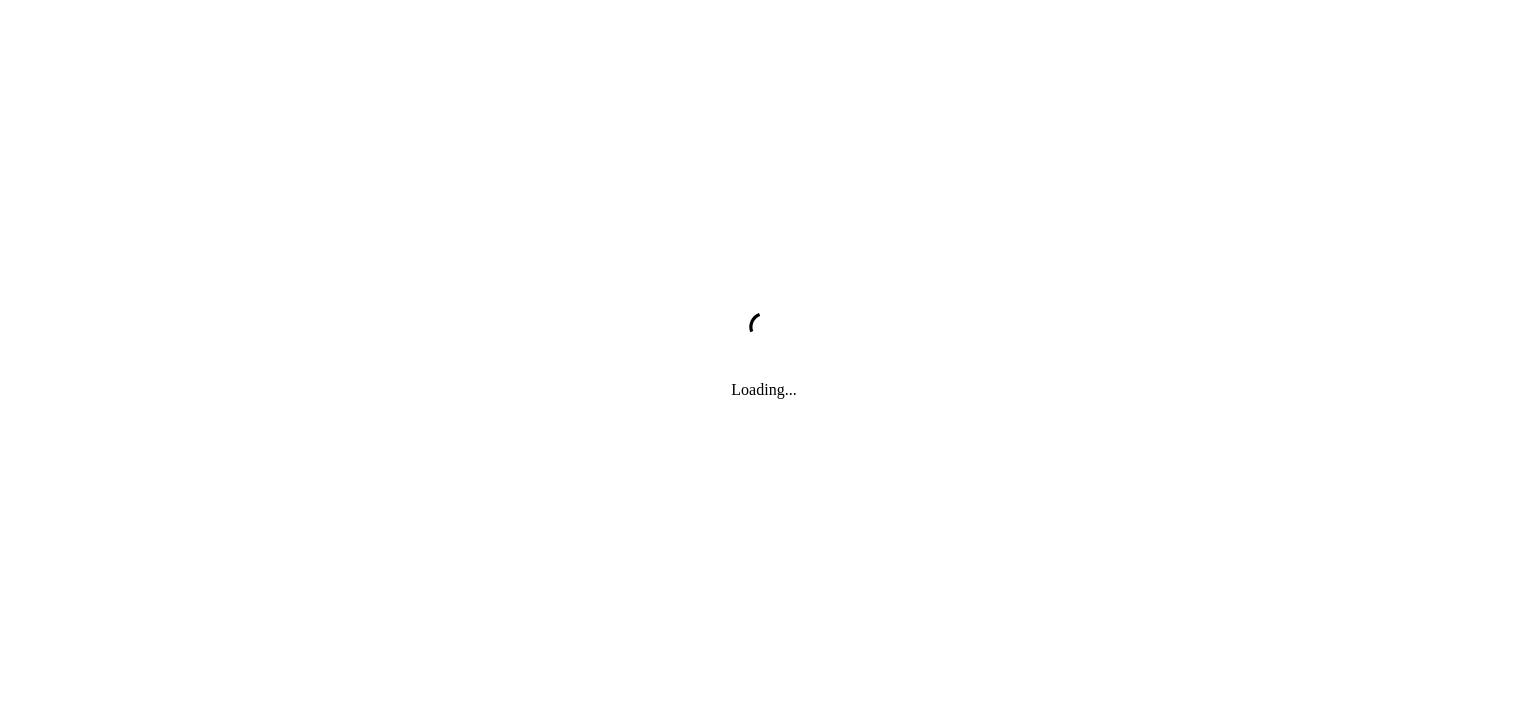 scroll, scrollTop: 0, scrollLeft: 0, axis: both 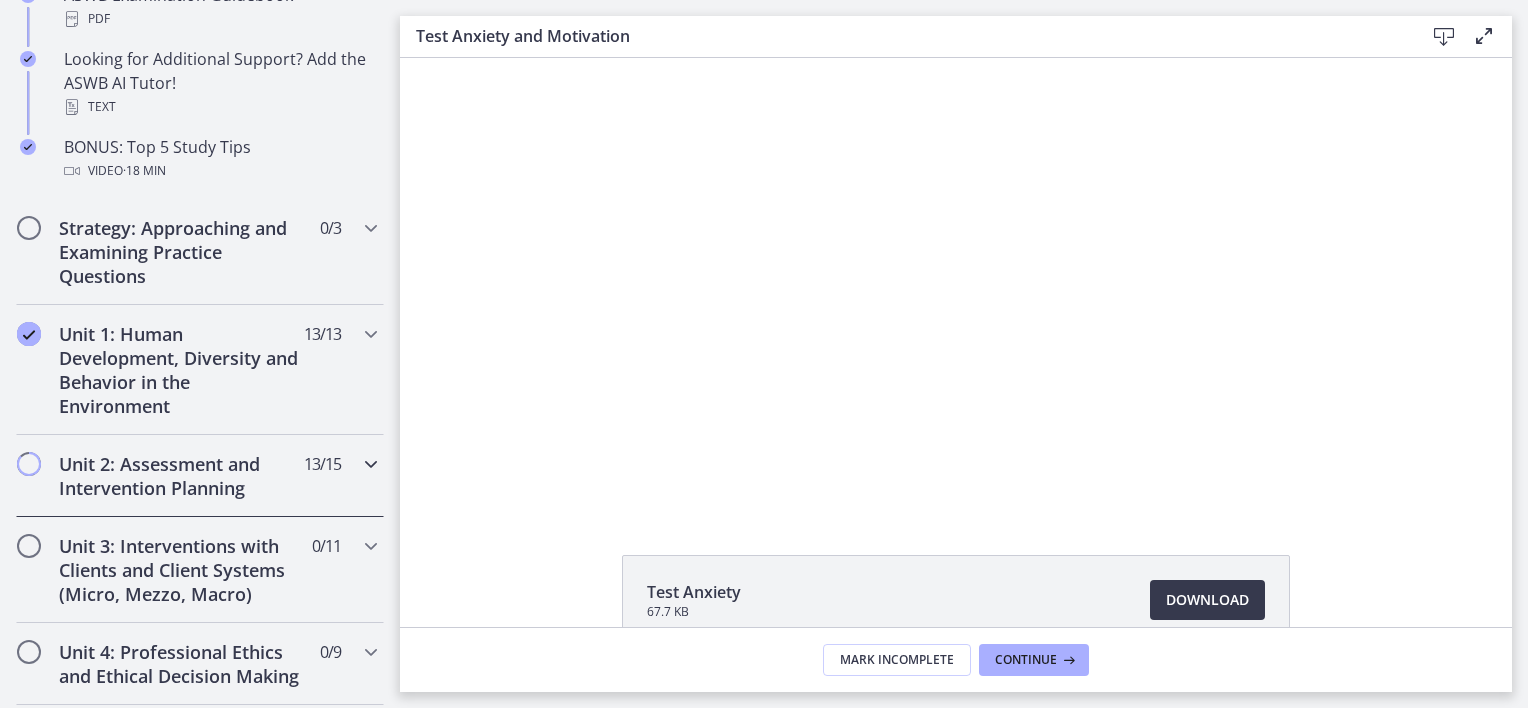 click on "Unit 2: Assessment and Intervention Planning" at bounding box center [181, 476] 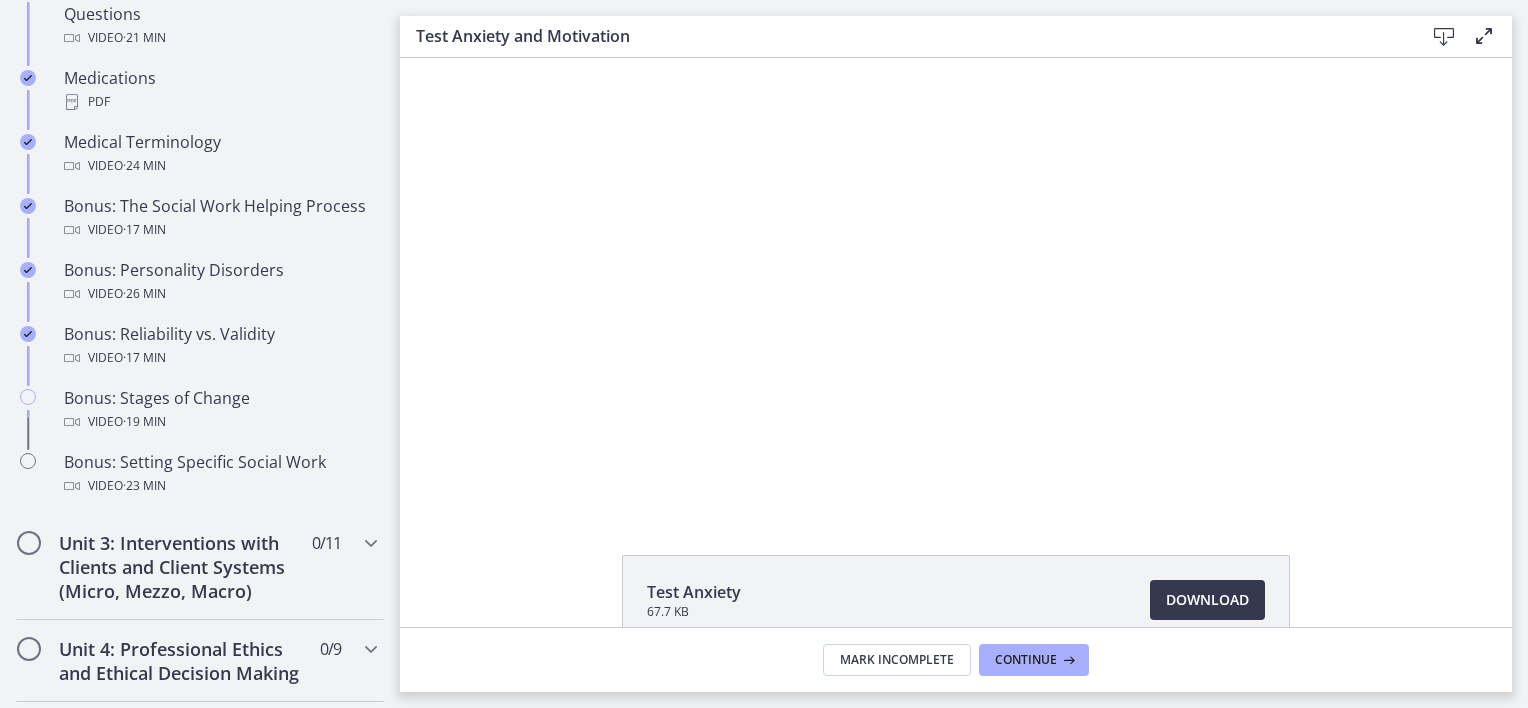 scroll, scrollTop: 1488, scrollLeft: 0, axis: vertical 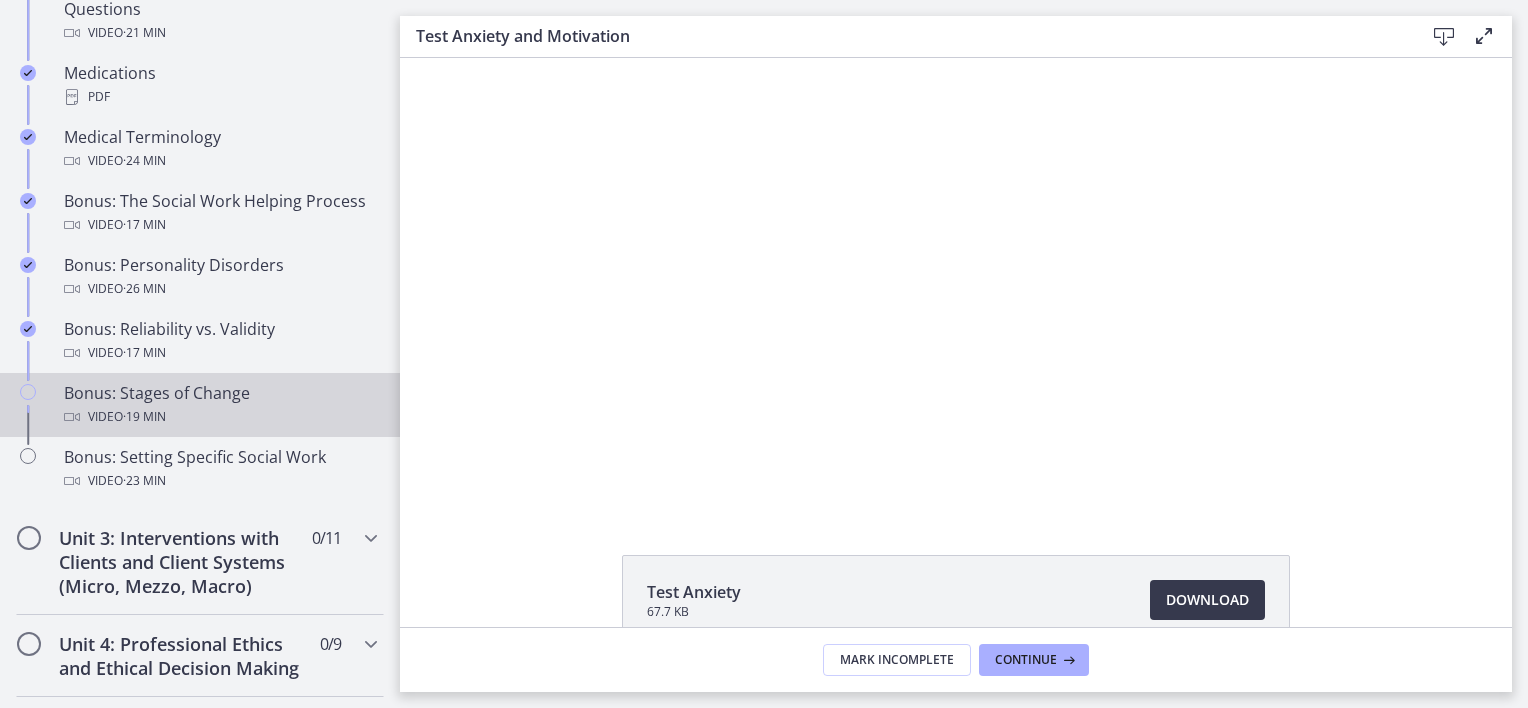 click on "Bonus: Stages of Change
Video
·  19 min" at bounding box center (220, 405) 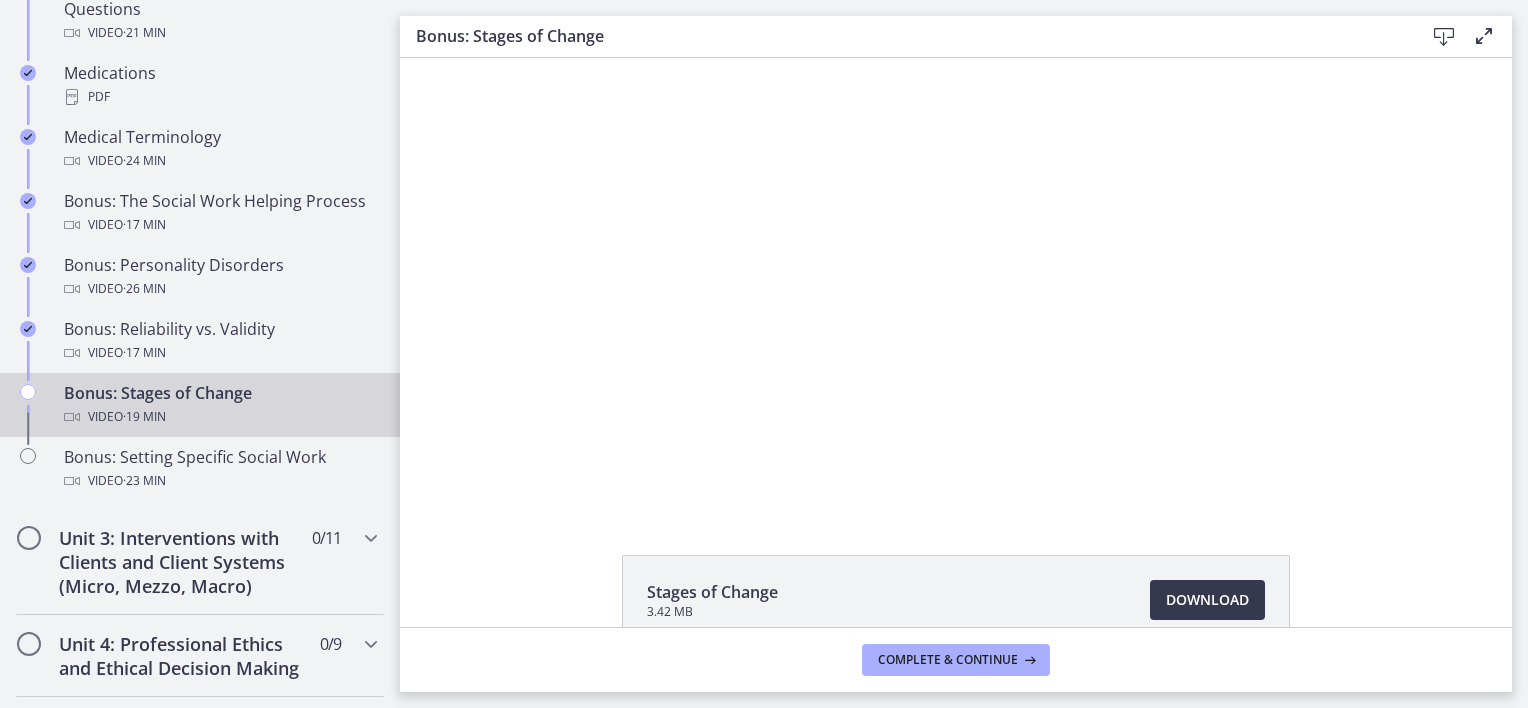 scroll, scrollTop: 0, scrollLeft: 0, axis: both 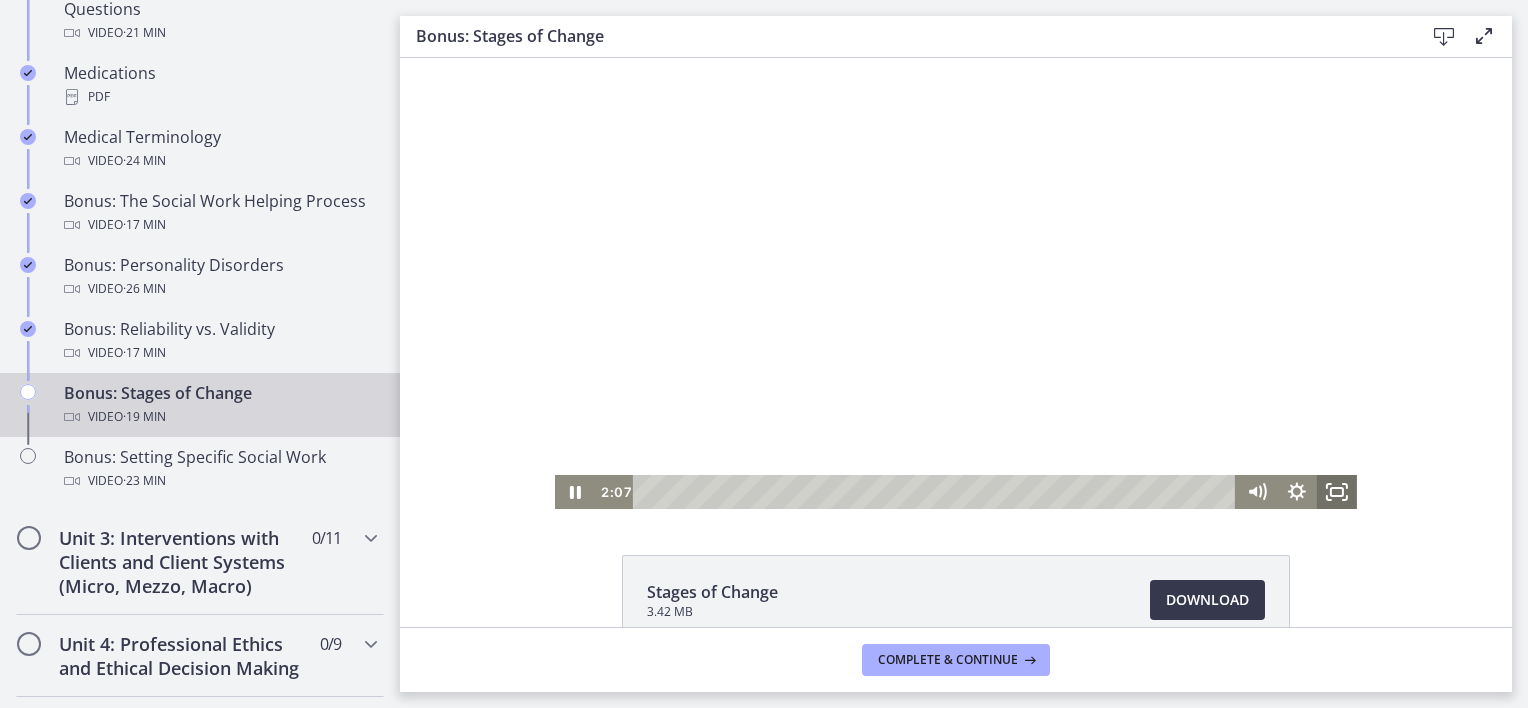 click 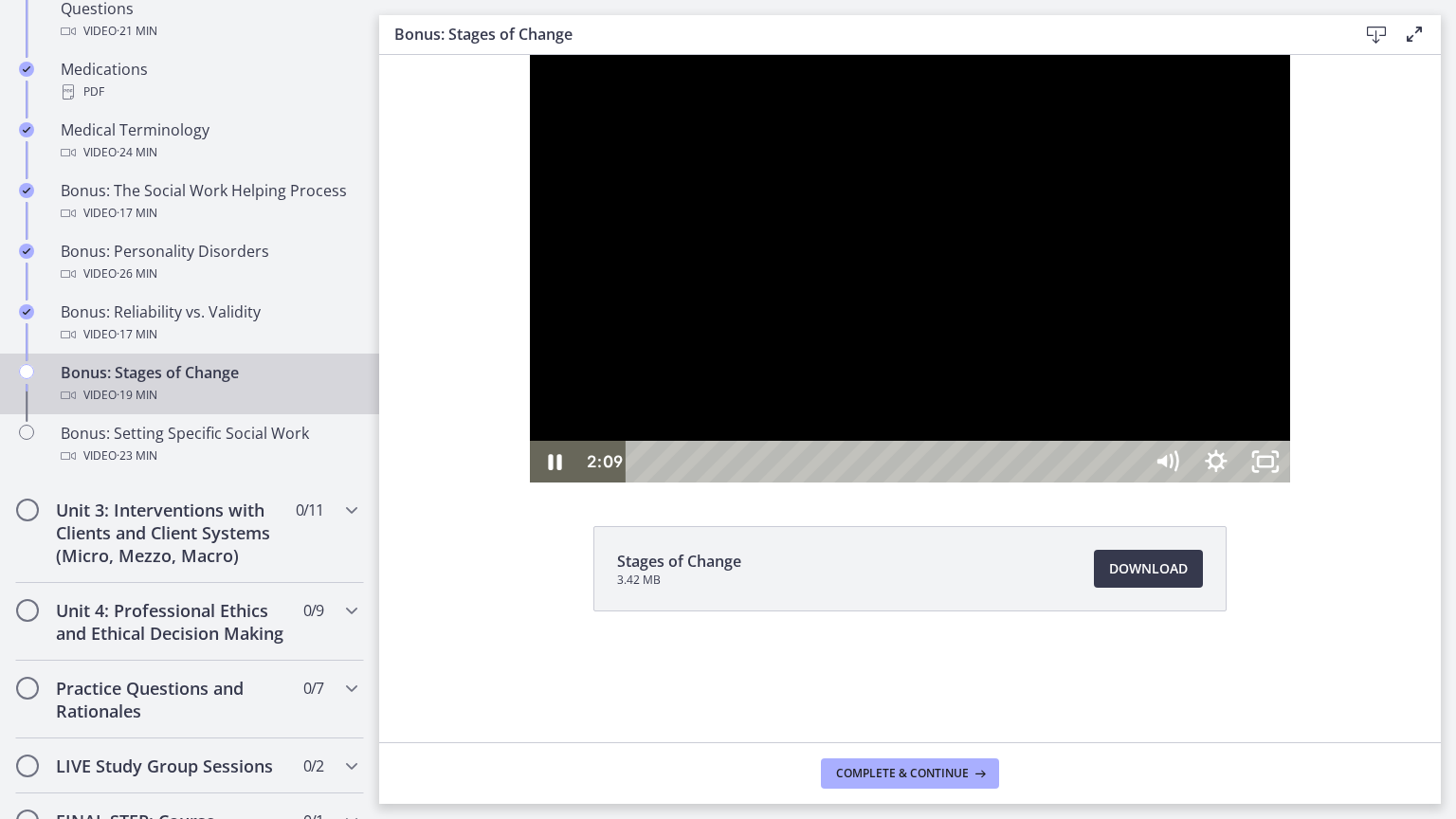 type 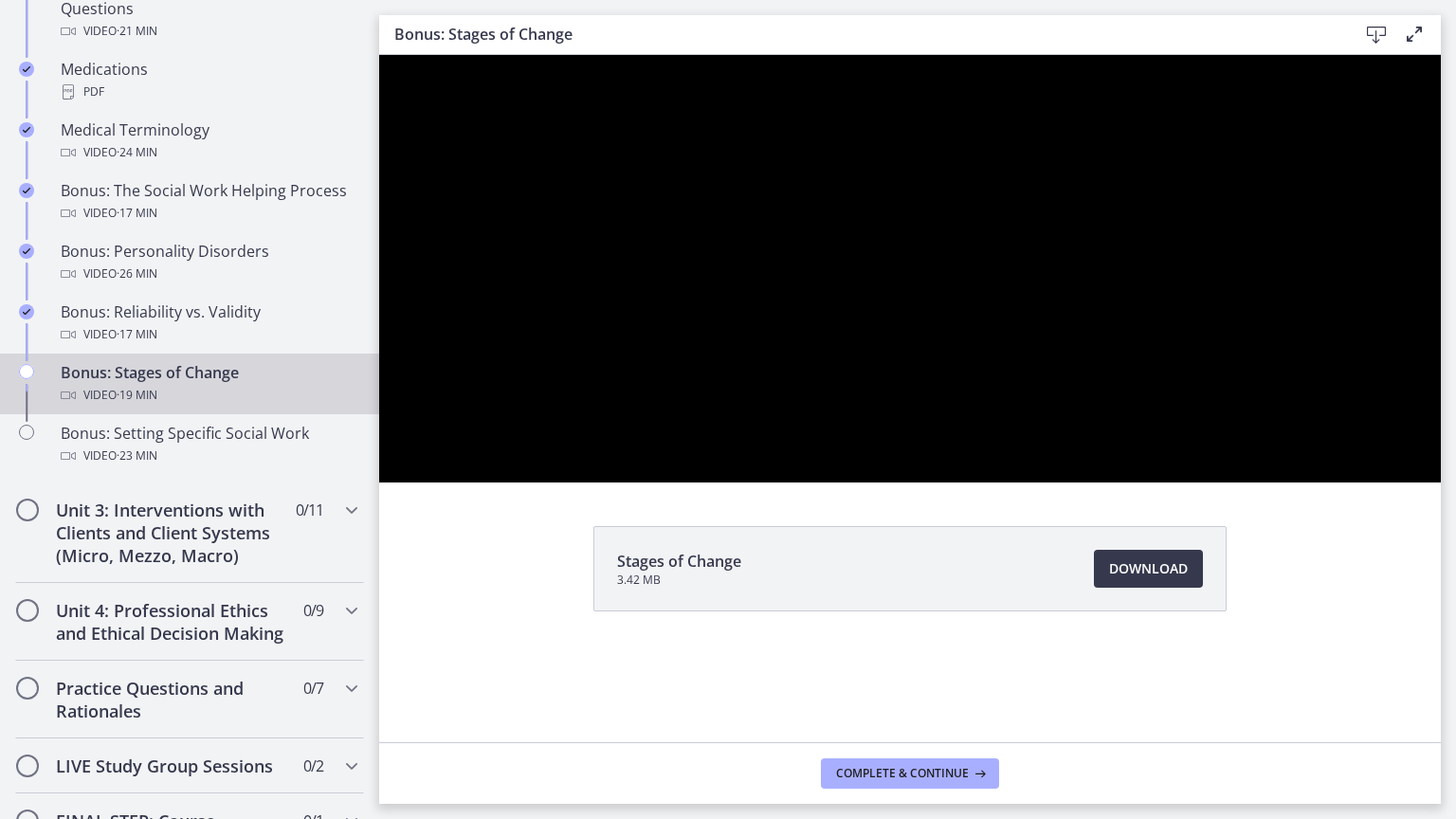 click at bounding box center [910, 268] 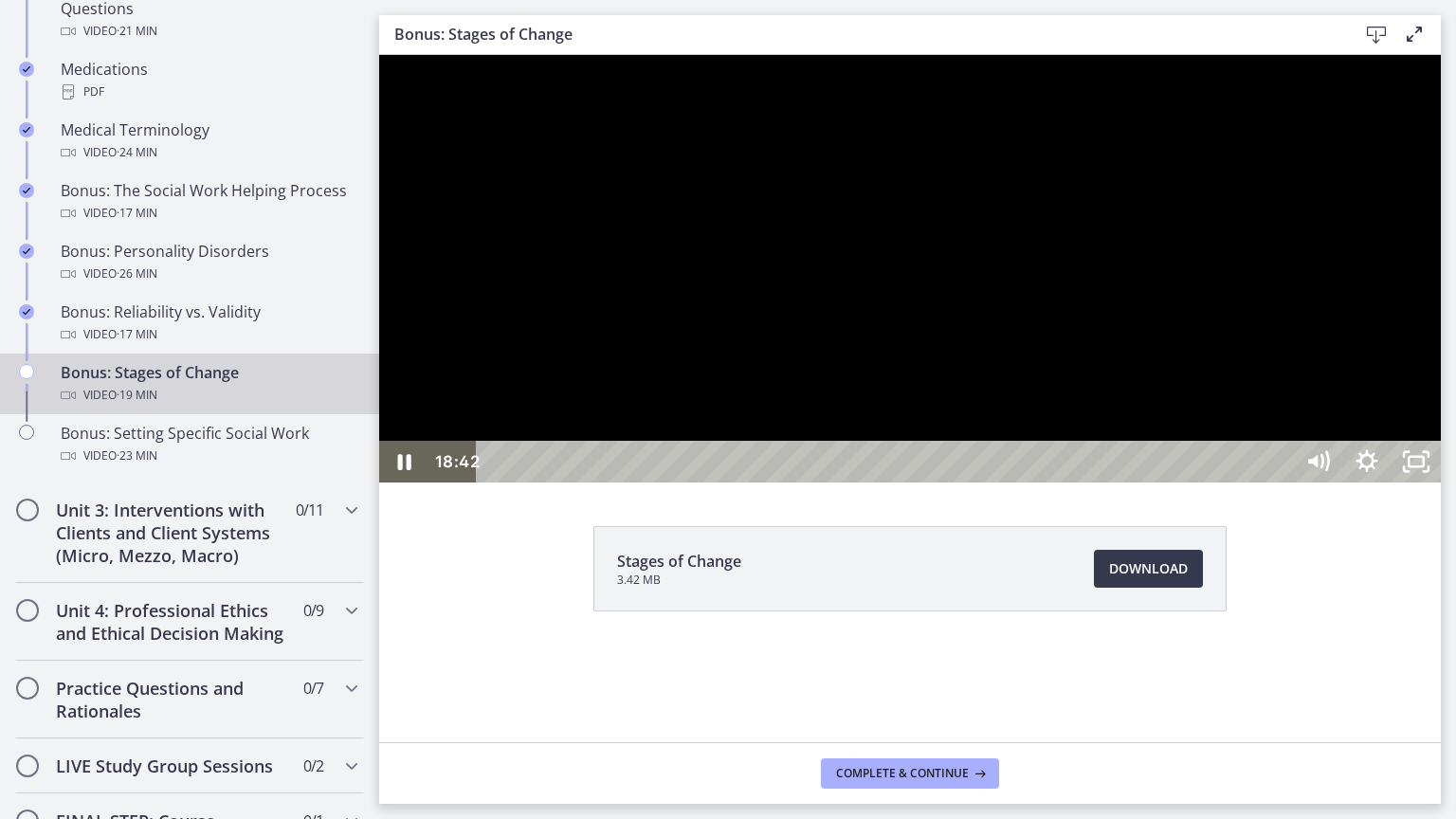 click on "18:42" at bounding box center (887, 462) 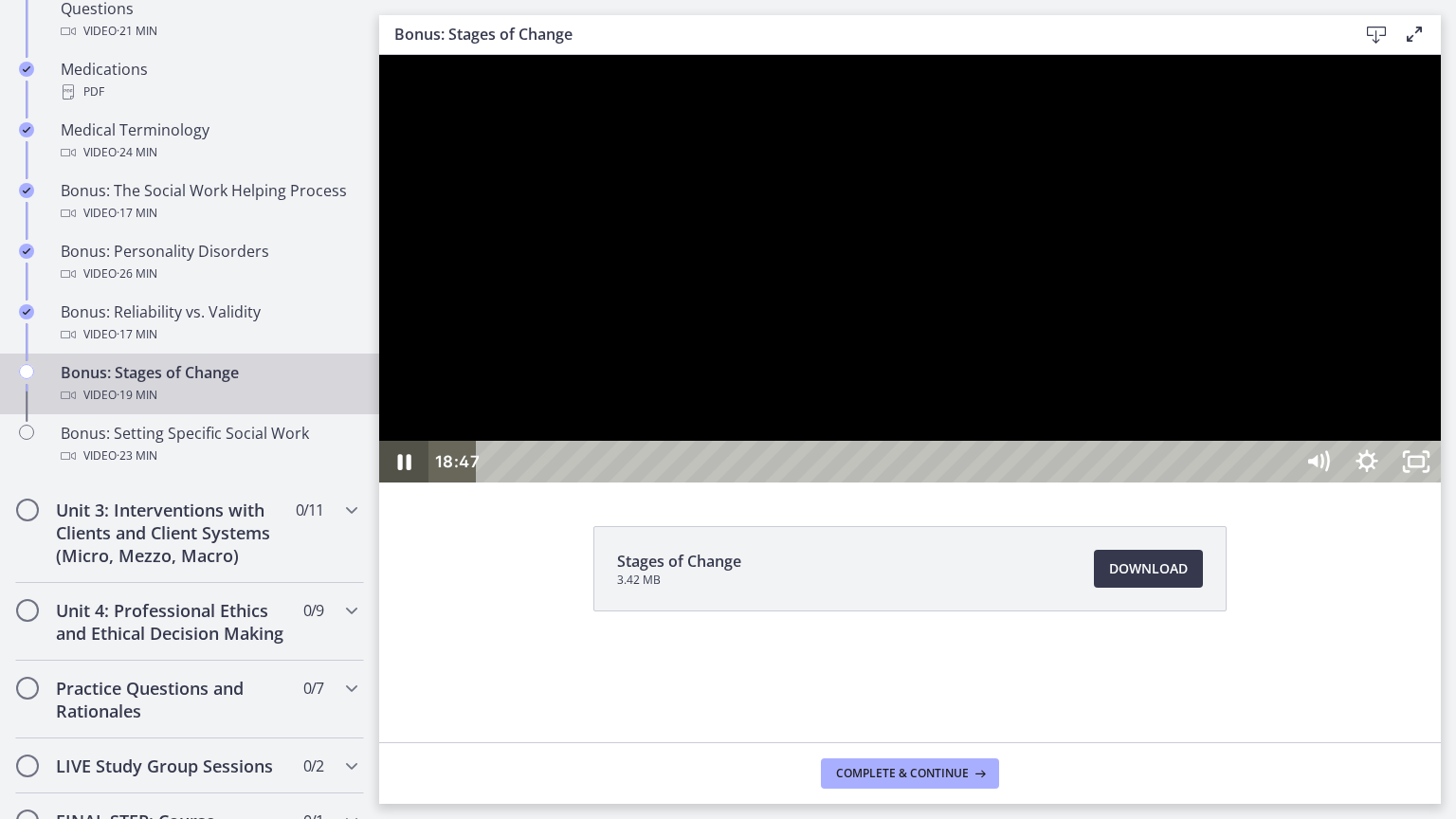 click 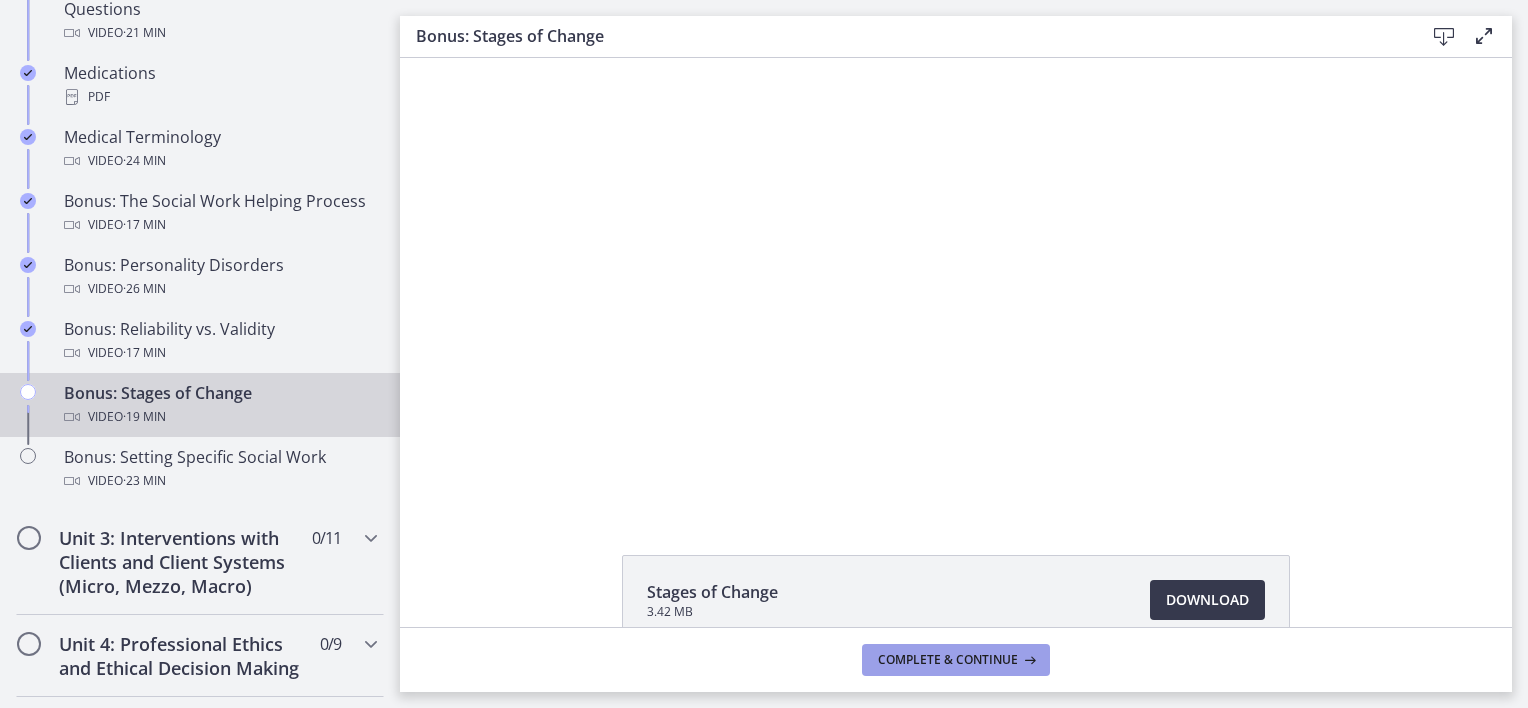click on "Complete & continue" at bounding box center (948, 660) 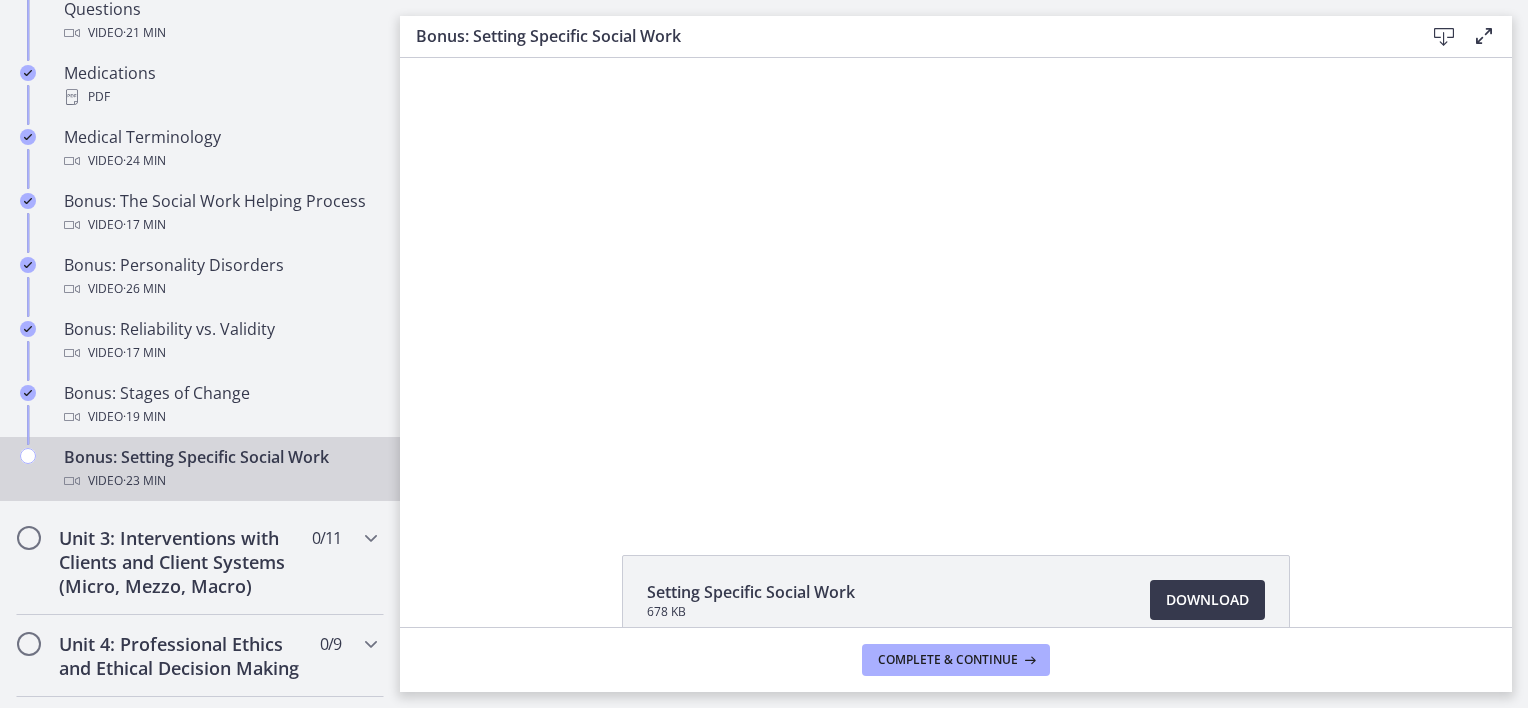 scroll, scrollTop: 0, scrollLeft: 0, axis: both 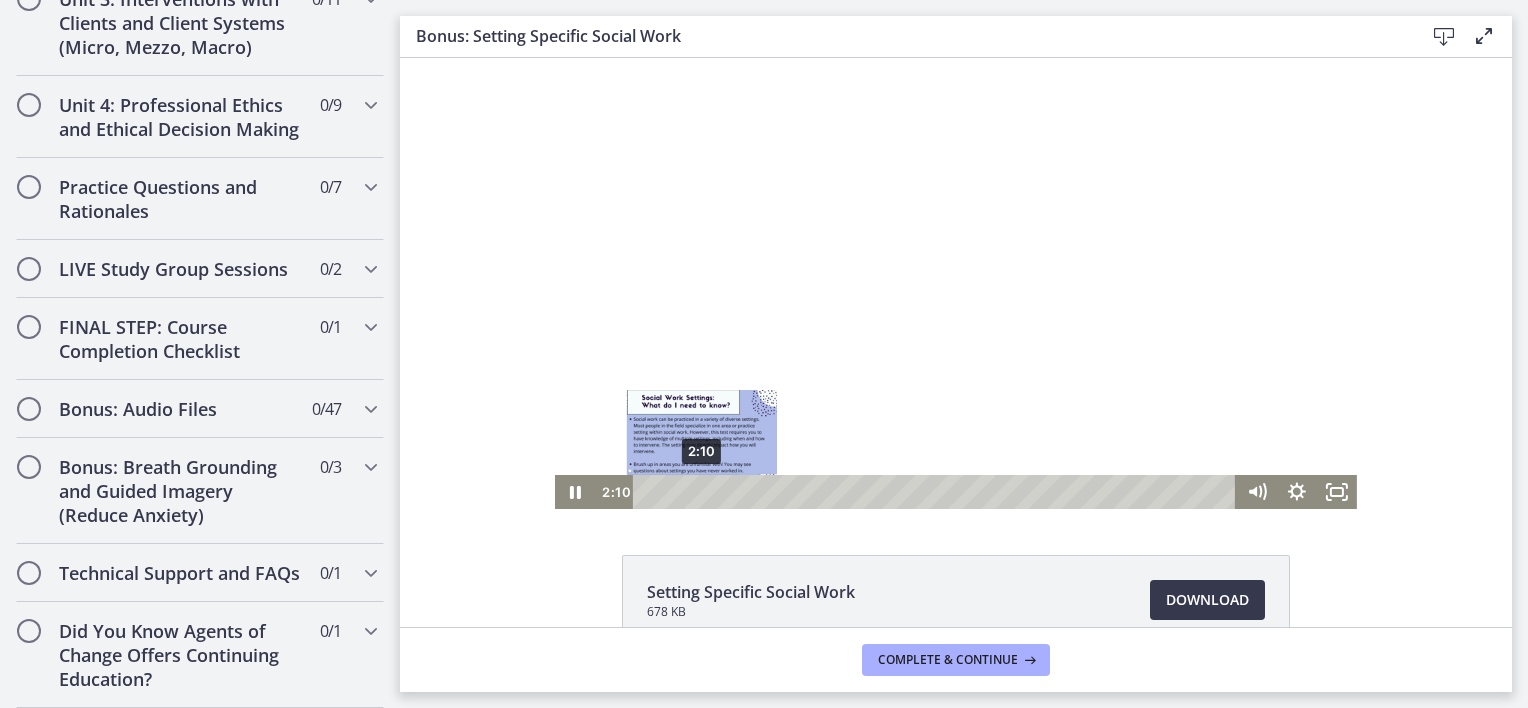 click on "2:10" at bounding box center [937, 492] 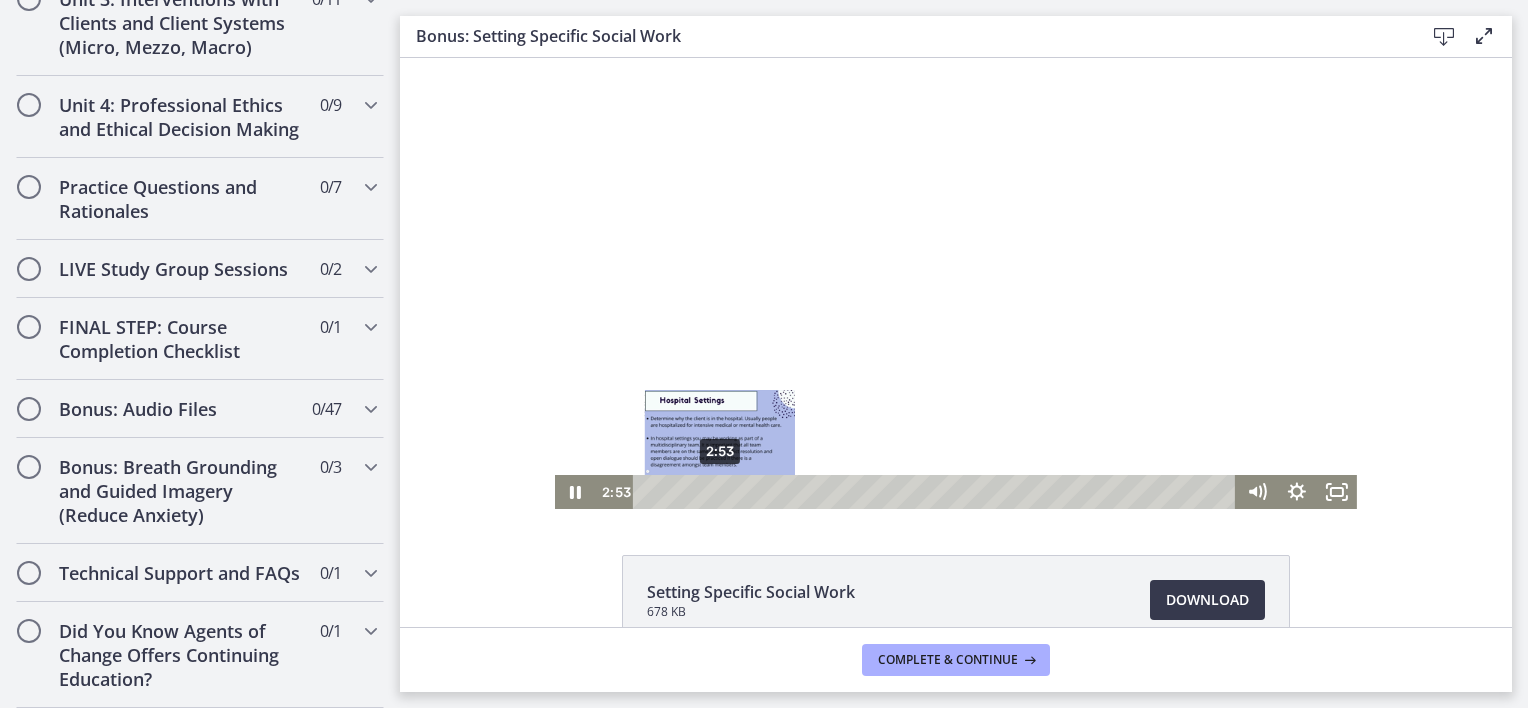 click on "2:53" at bounding box center (937, 492) 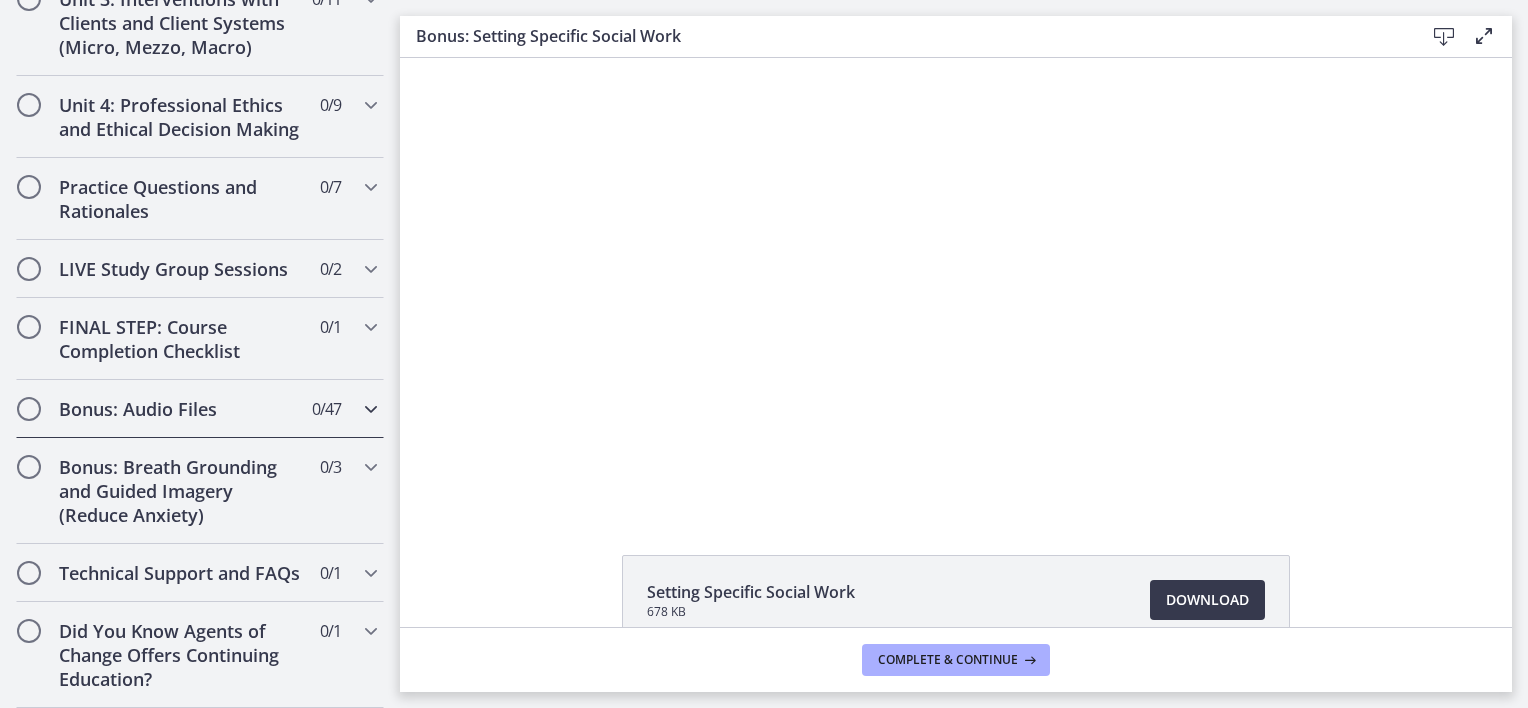 click at bounding box center (29, 409) 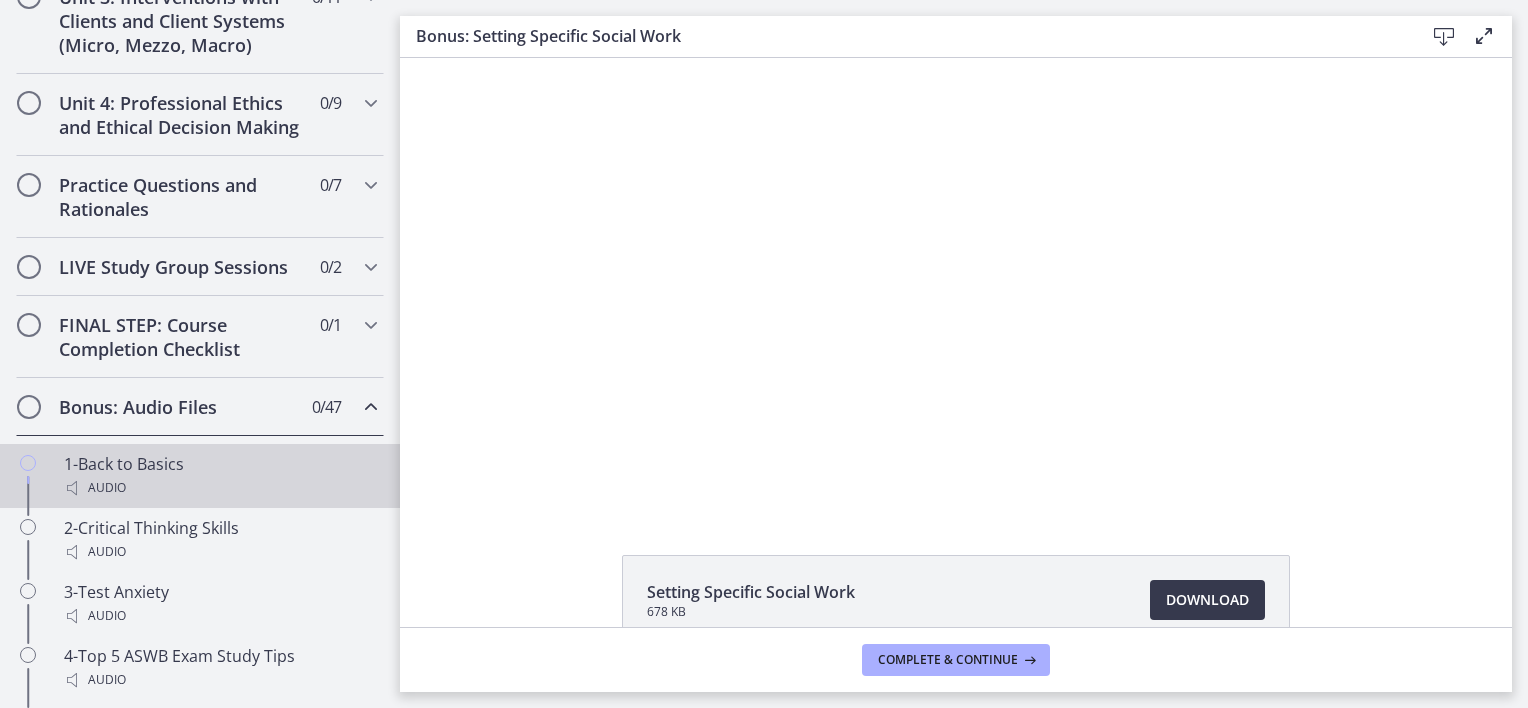 scroll, scrollTop: 738, scrollLeft: 0, axis: vertical 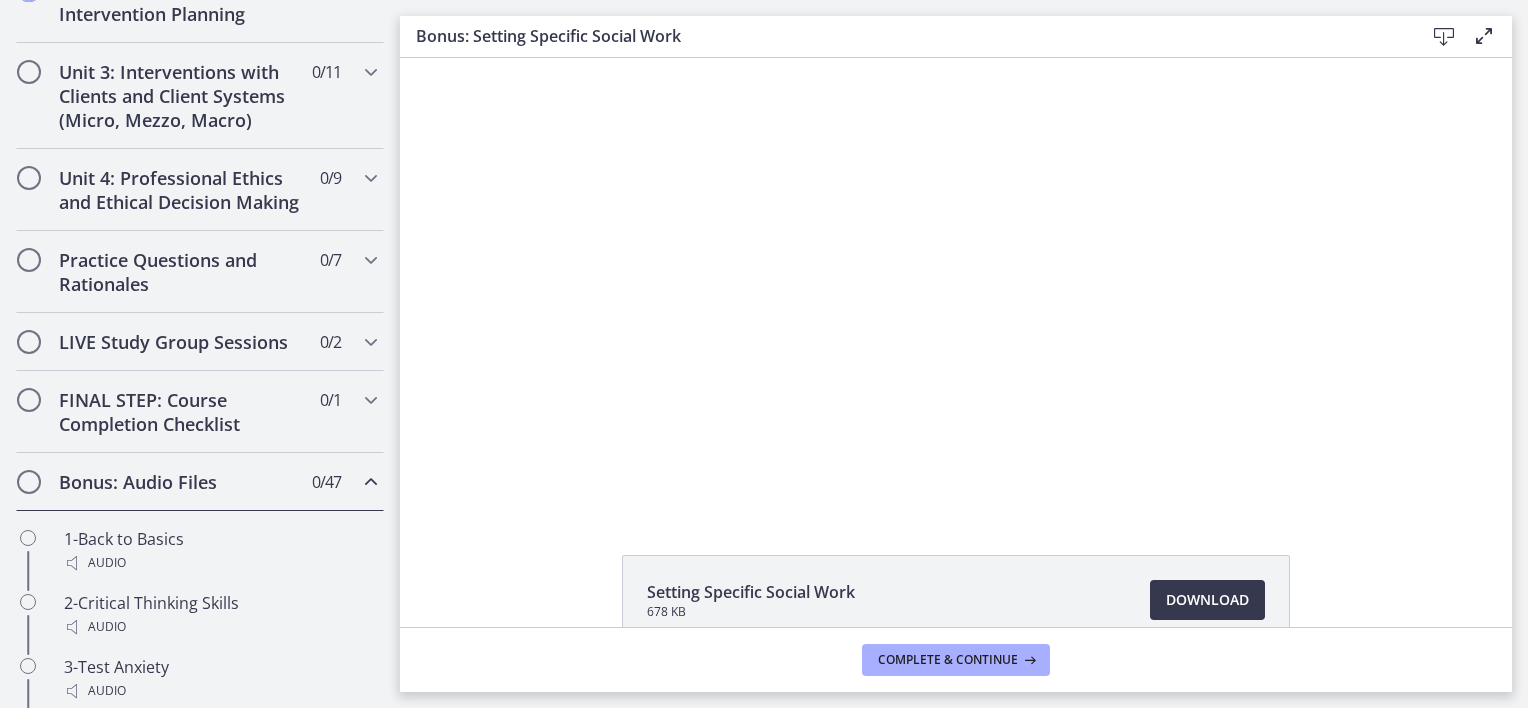 click at bounding box center [29, 482] 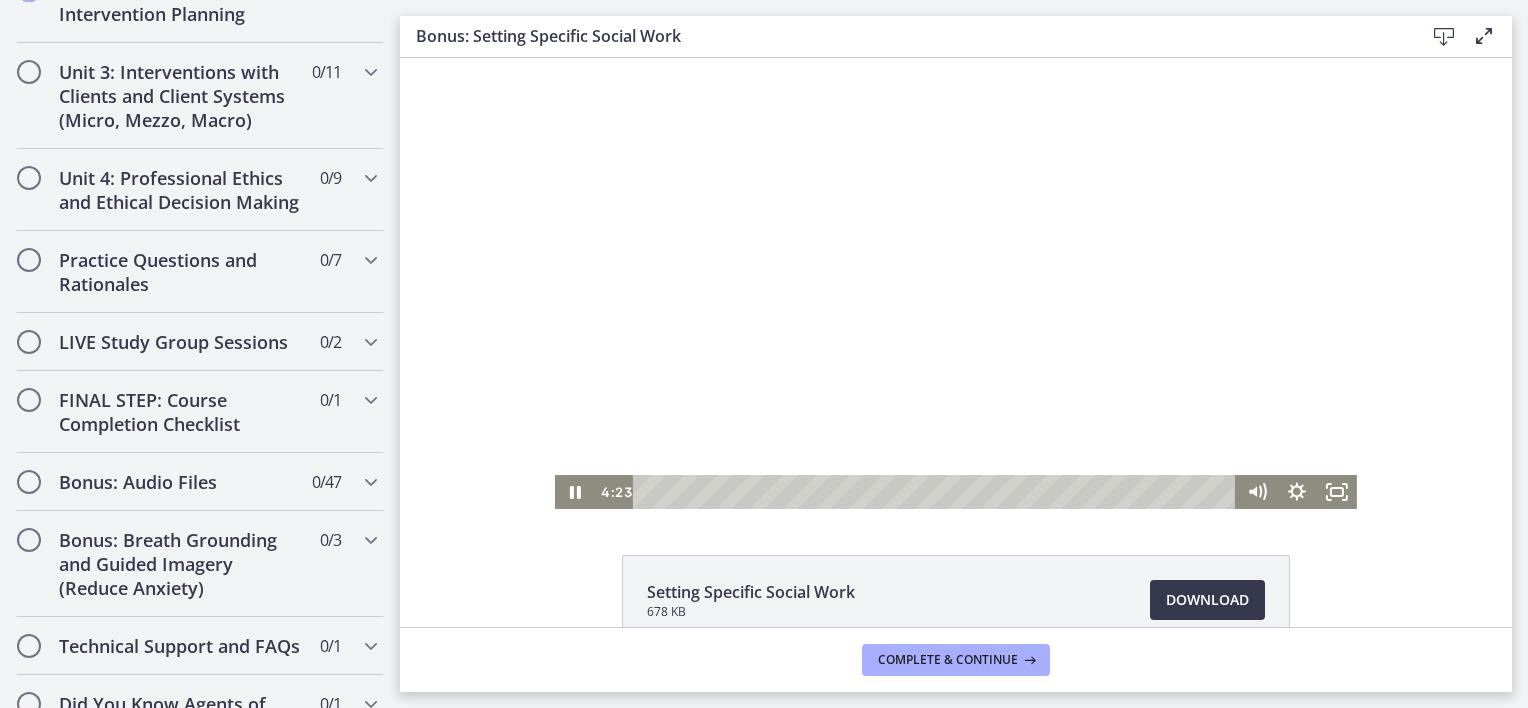 click at bounding box center (956, 283) 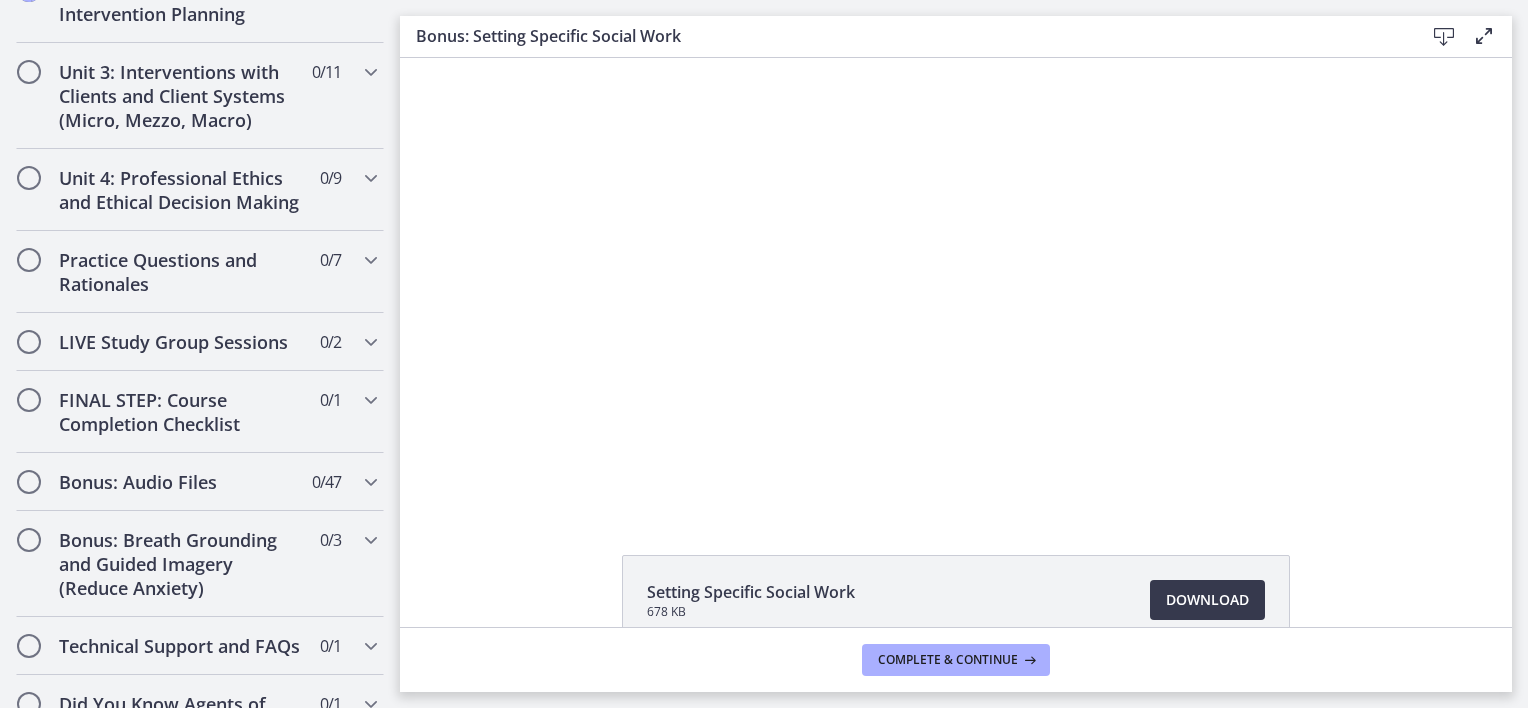 click at bounding box center [956, 283] 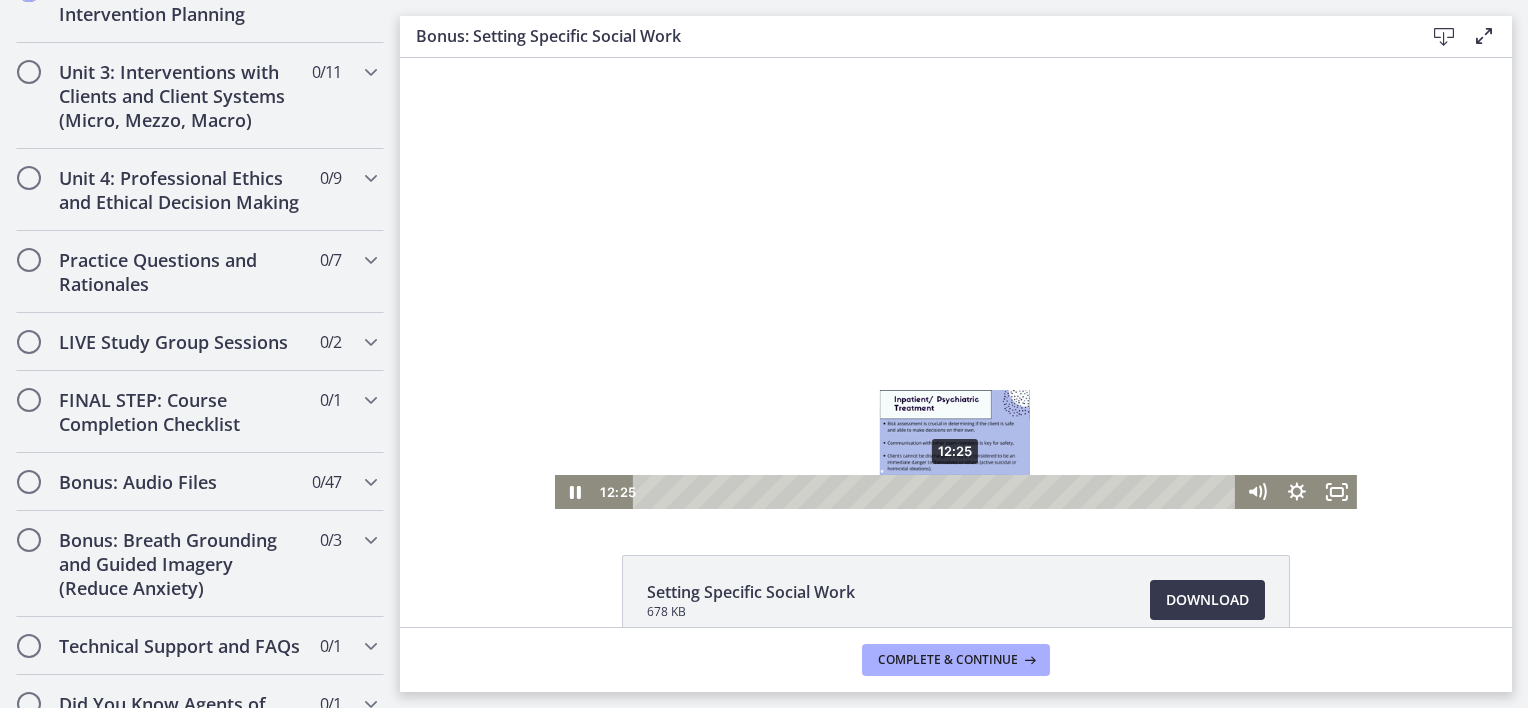 click on "12:25" at bounding box center (937, 492) 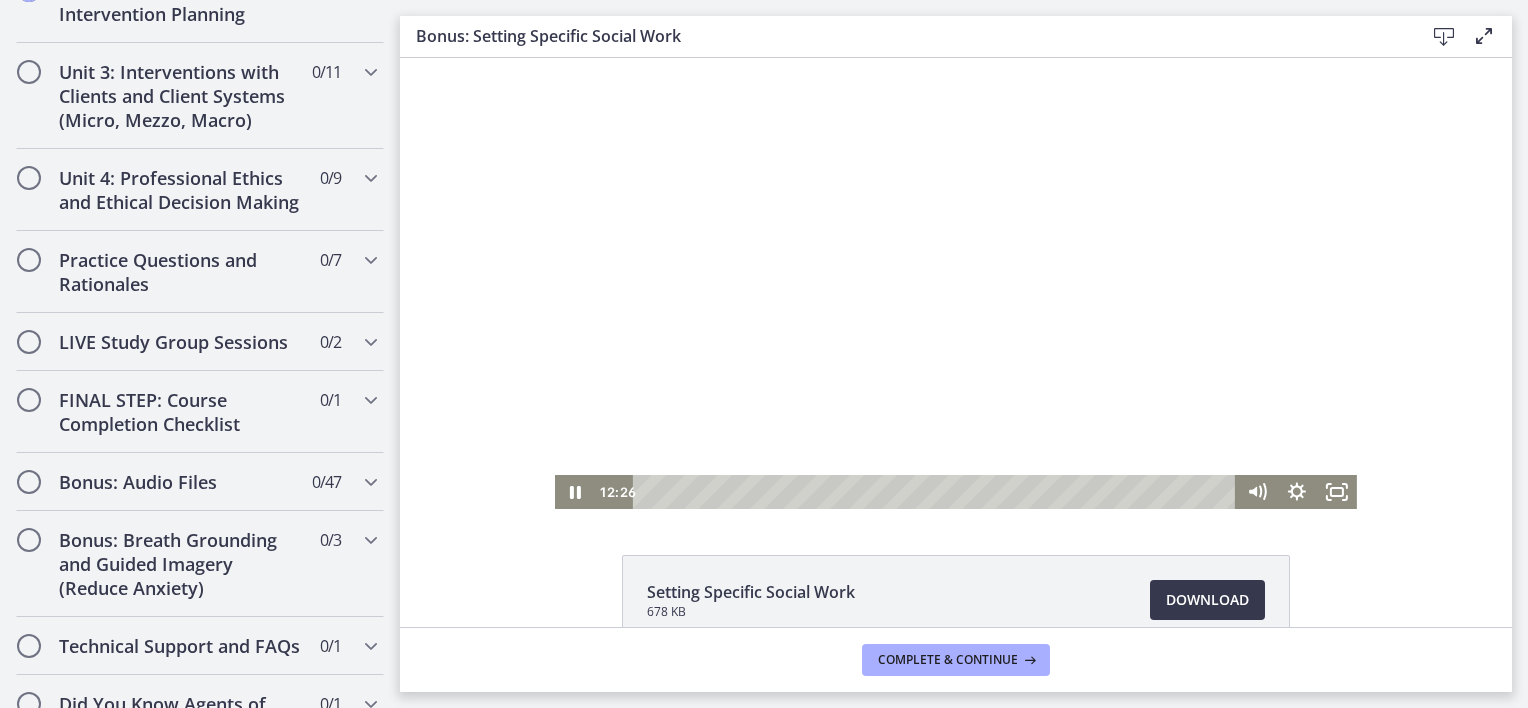 click at bounding box center [956, 283] 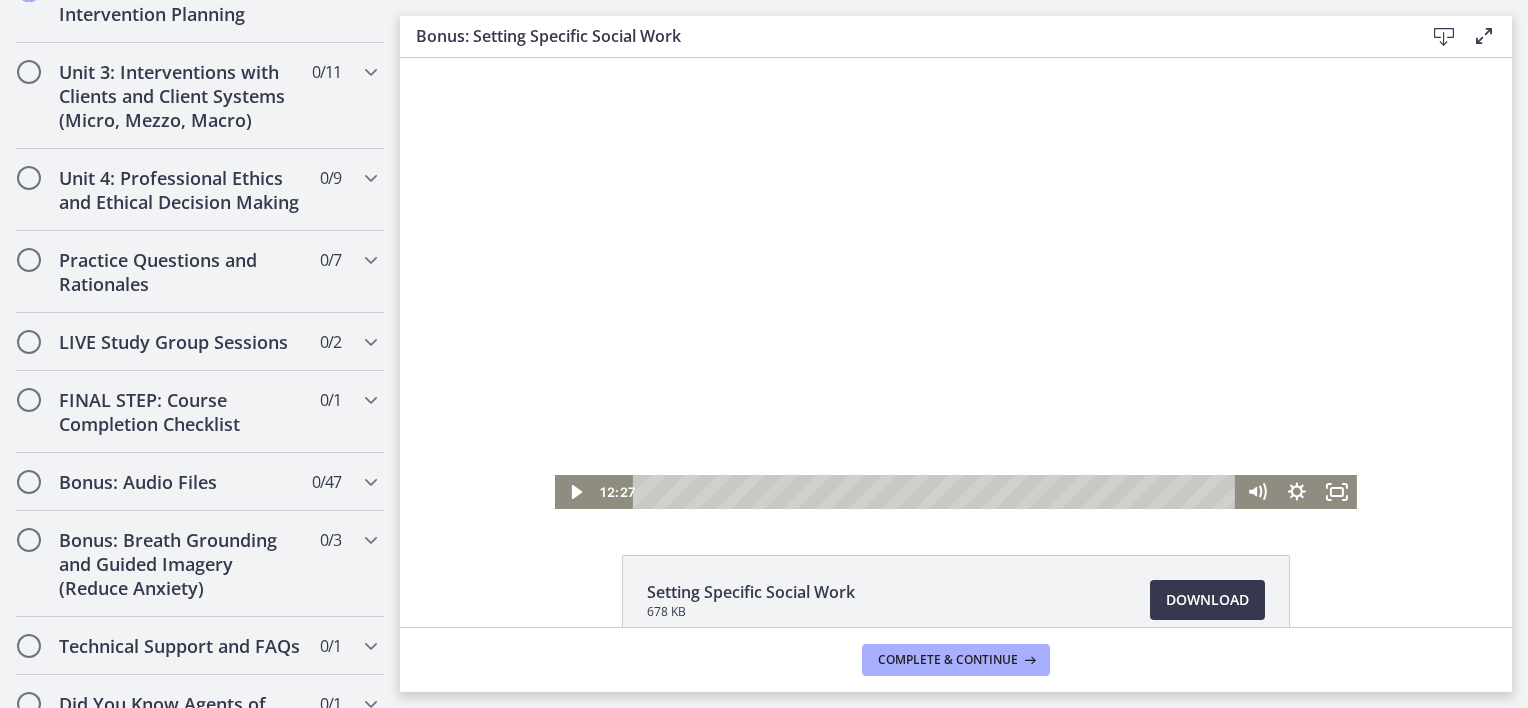 click at bounding box center [956, 283] 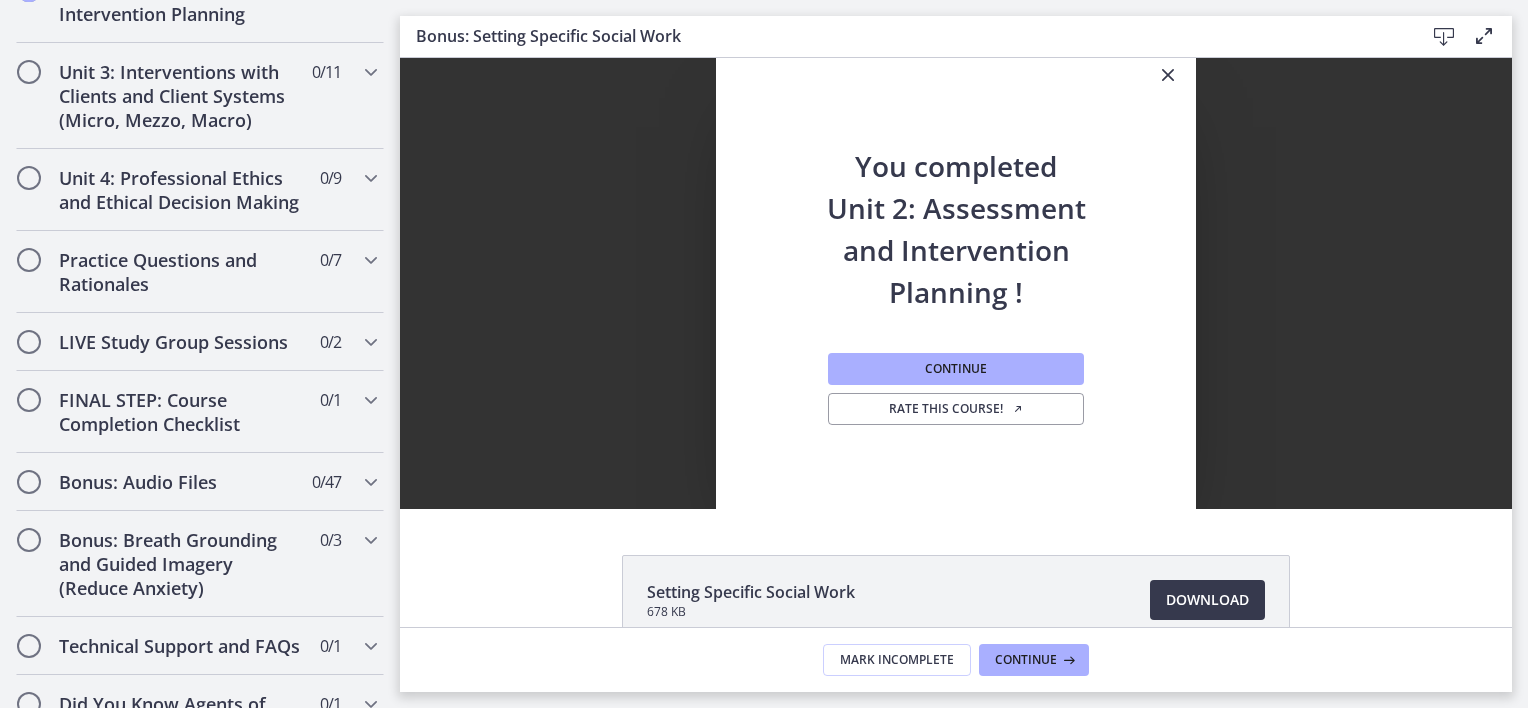 scroll, scrollTop: 0, scrollLeft: 0, axis: both 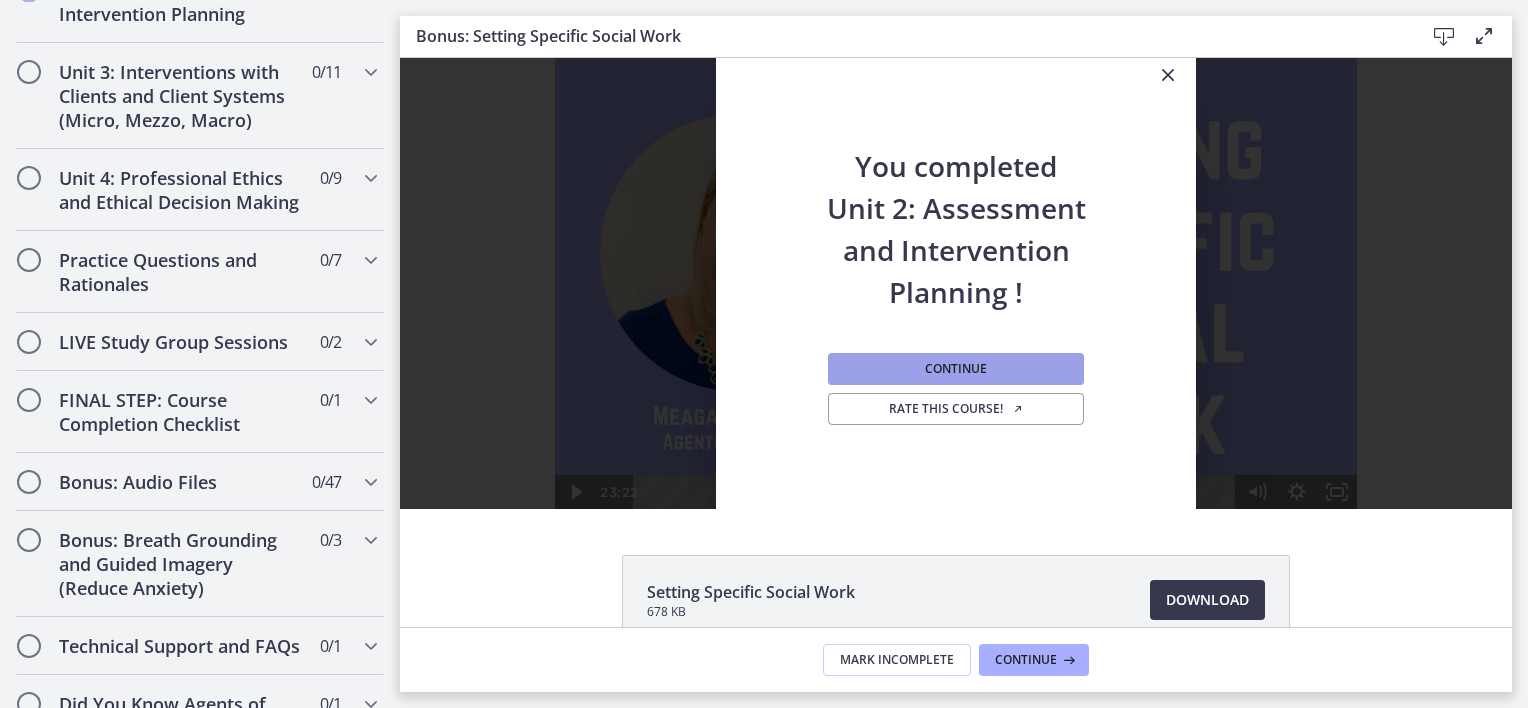 click on "Continue" at bounding box center [956, 369] 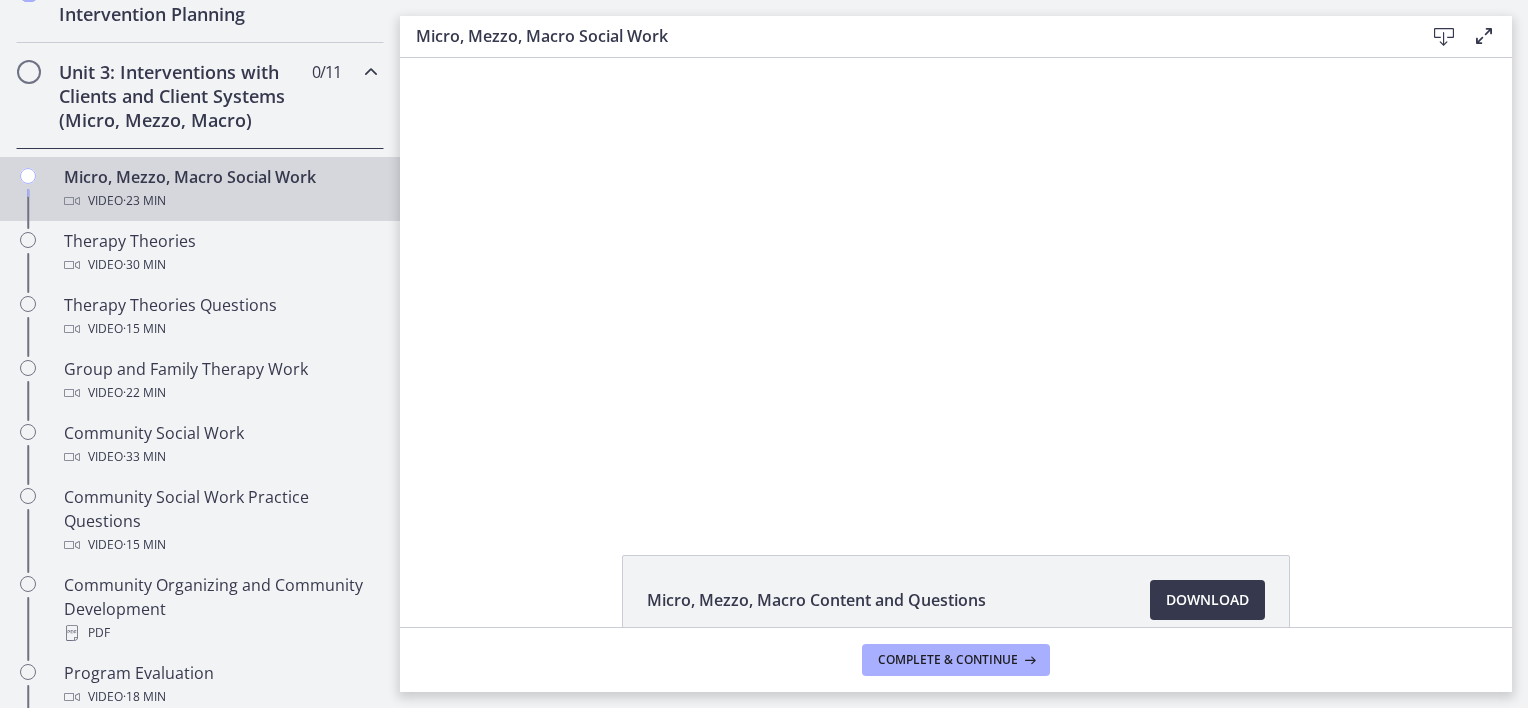 scroll, scrollTop: 0, scrollLeft: 0, axis: both 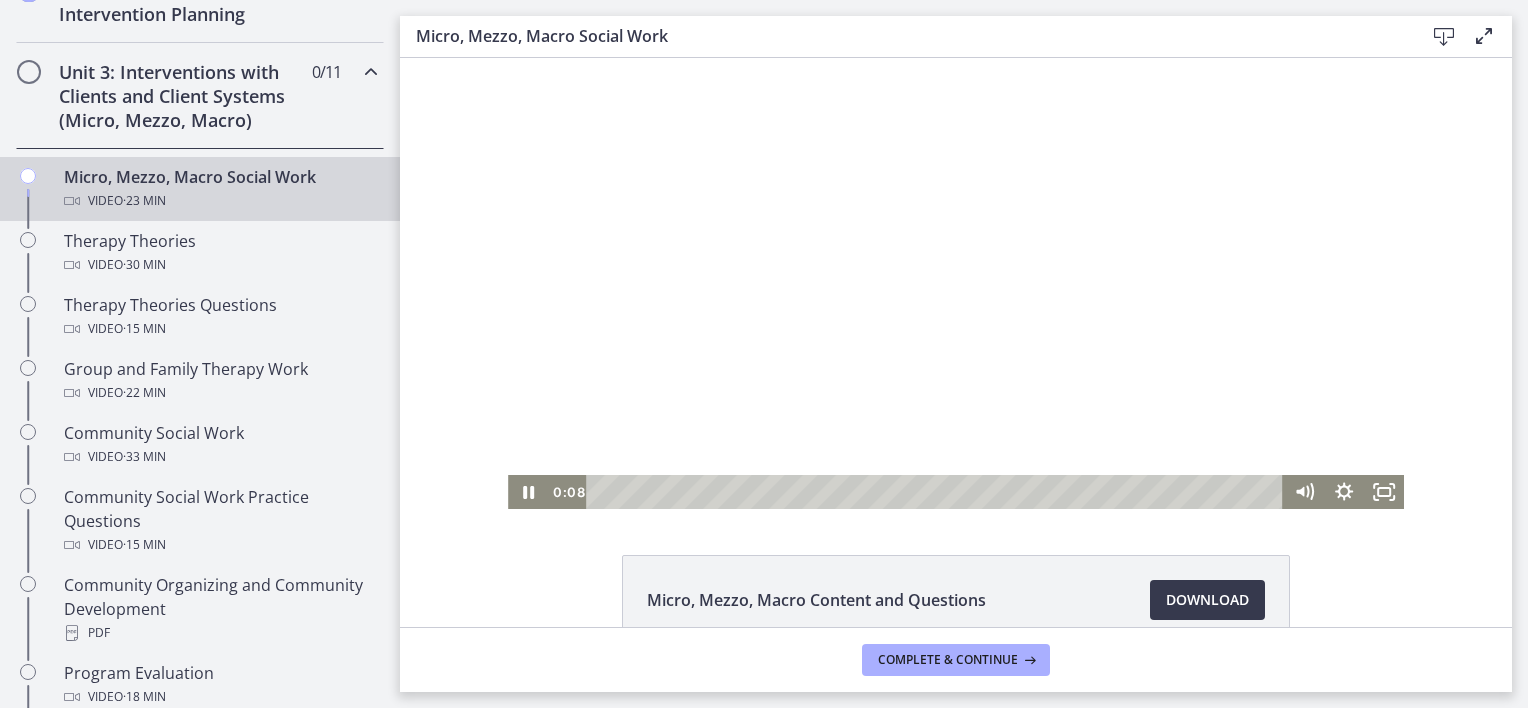 click at bounding box center [956, 283] 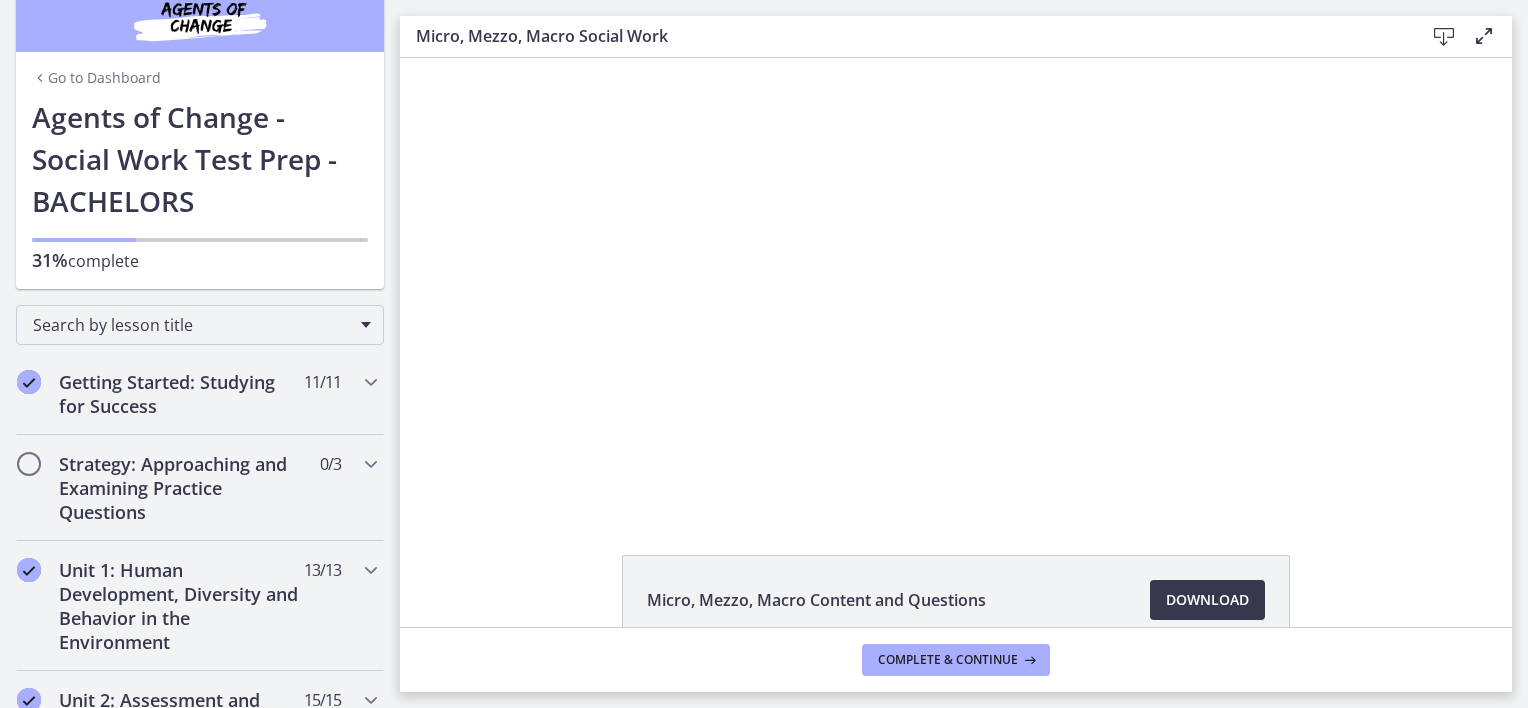 scroll, scrollTop: 0, scrollLeft: 0, axis: both 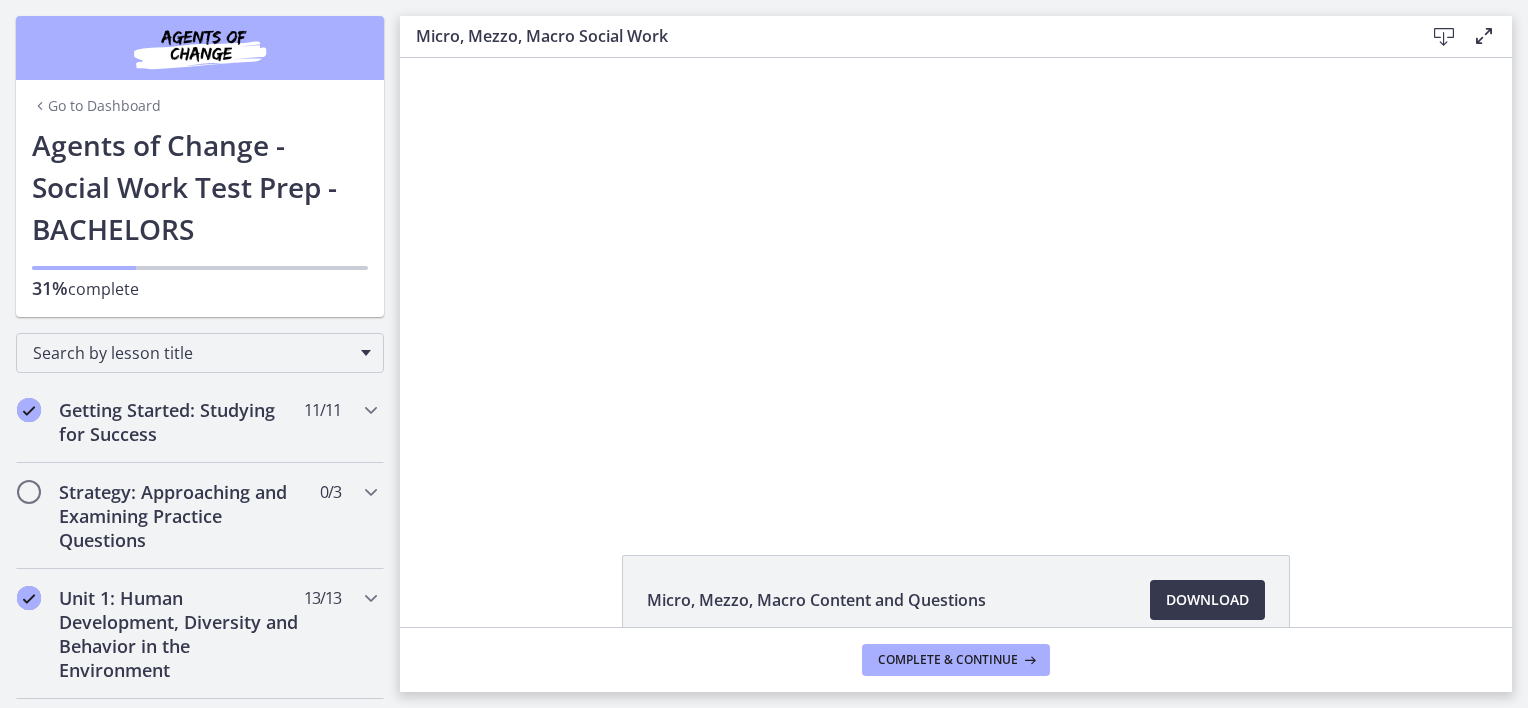 click on "Go to Dashboard" at bounding box center [96, 106] 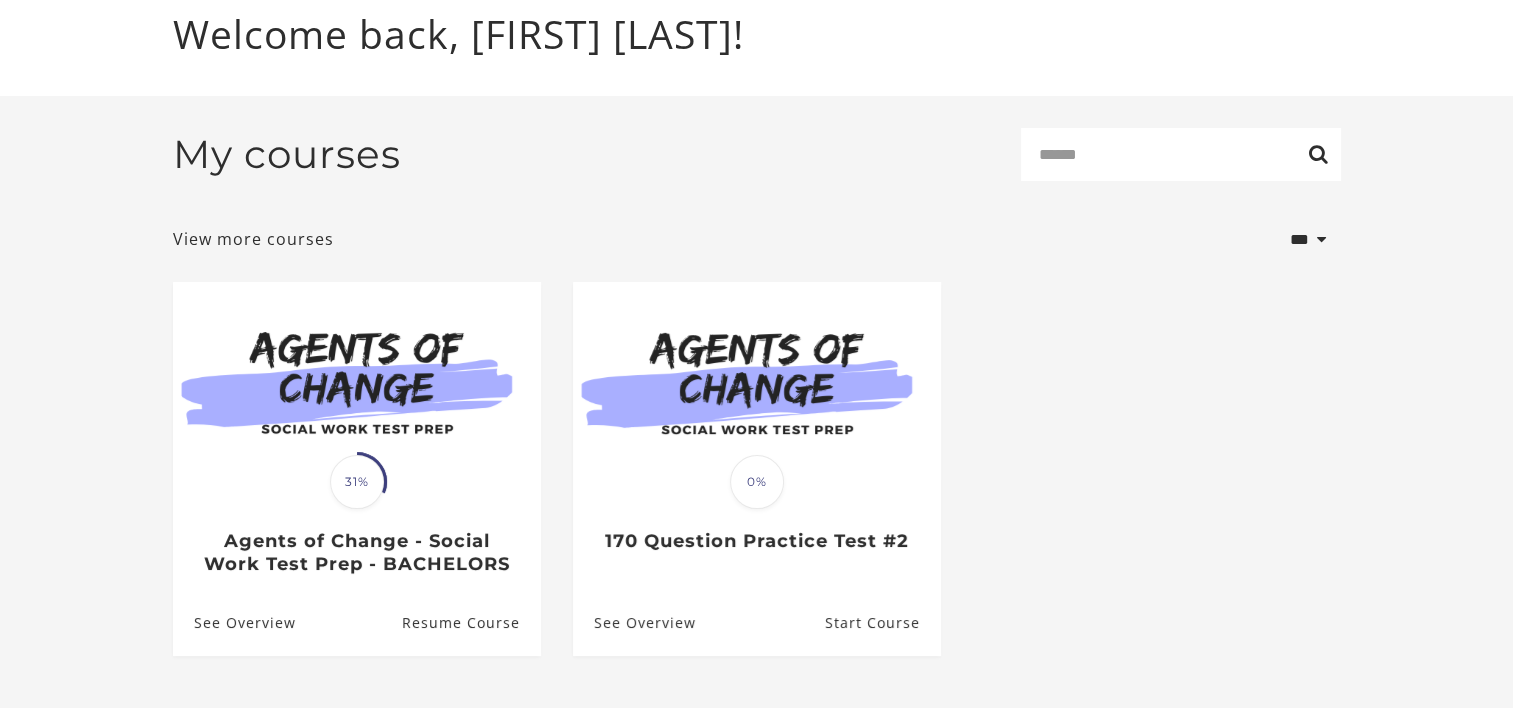 scroll, scrollTop: 0, scrollLeft: 0, axis: both 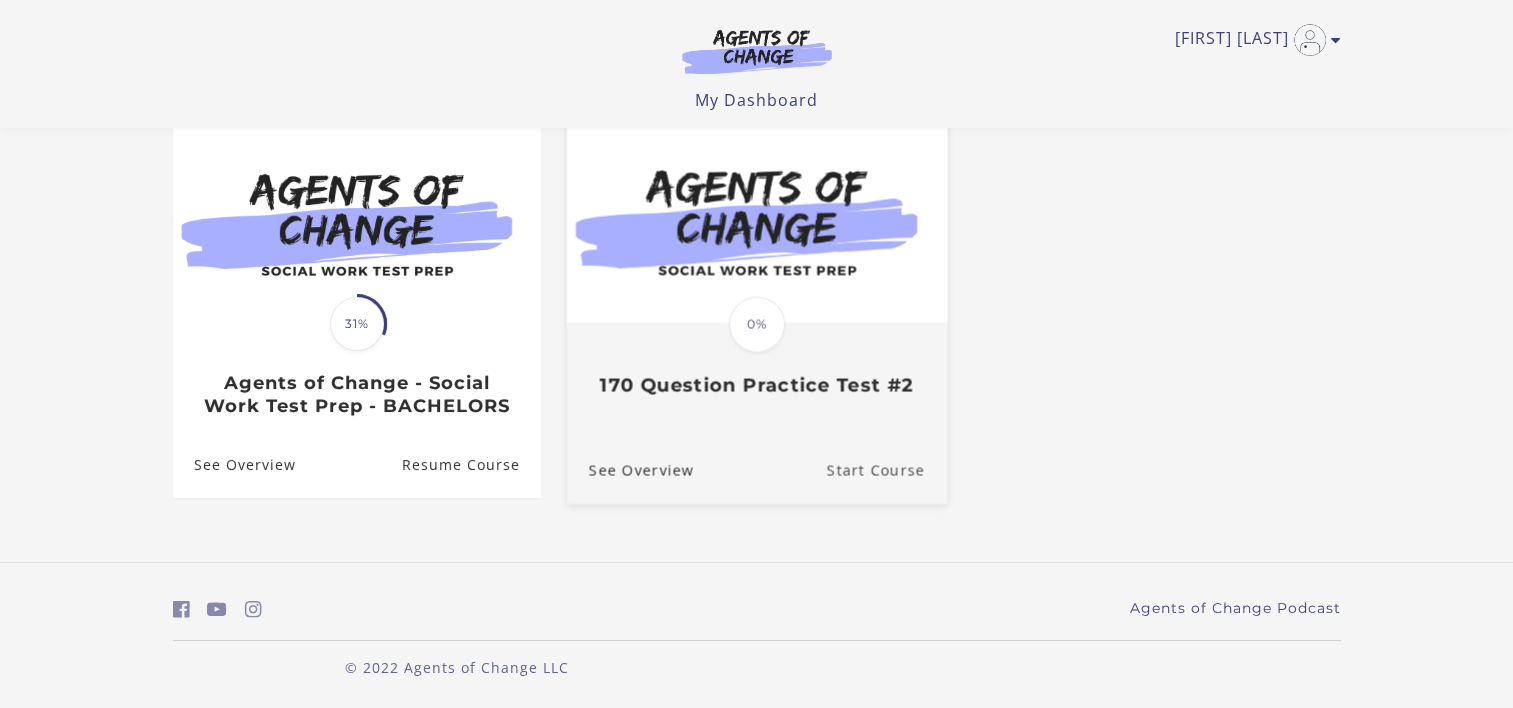 click on "Start Course" at bounding box center (886, 470) 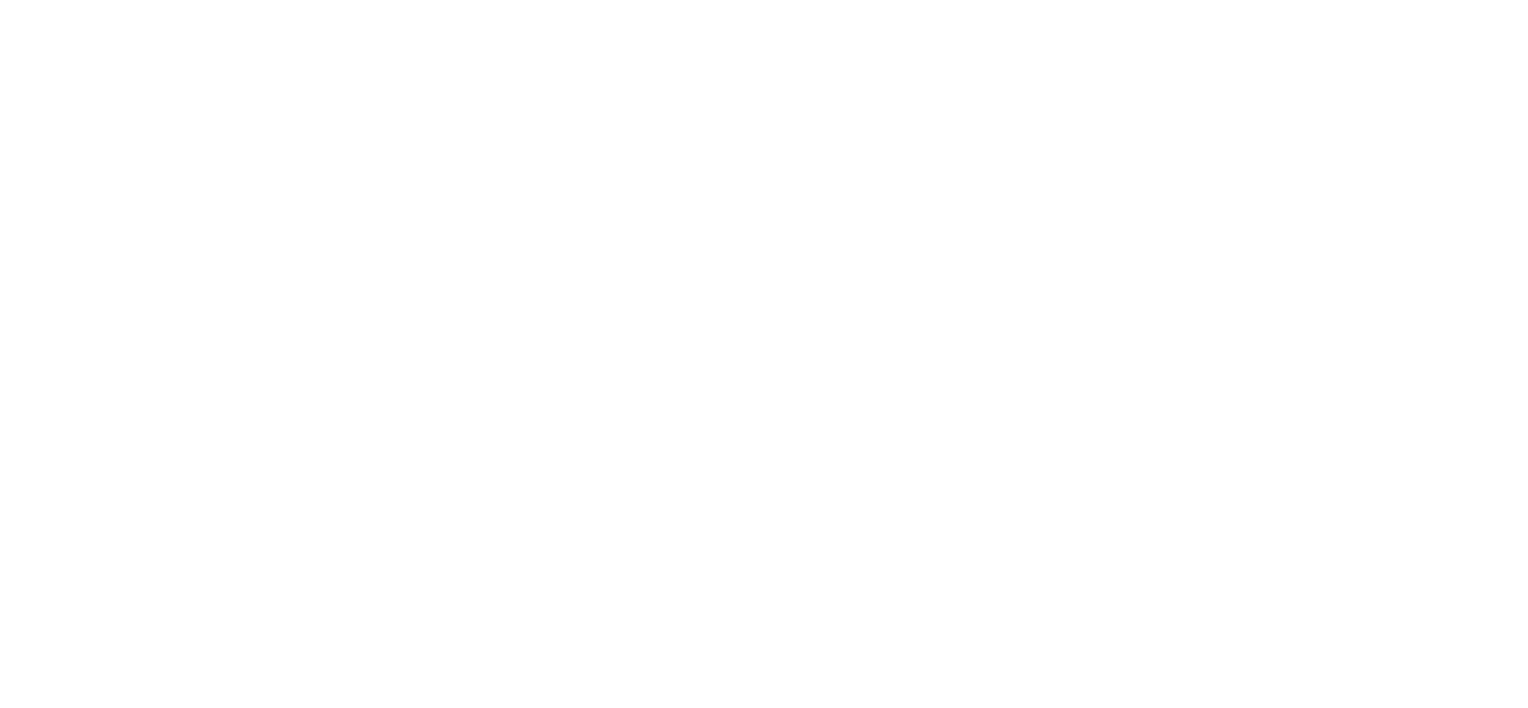 scroll, scrollTop: 0, scrollLeft: 0, axis: both 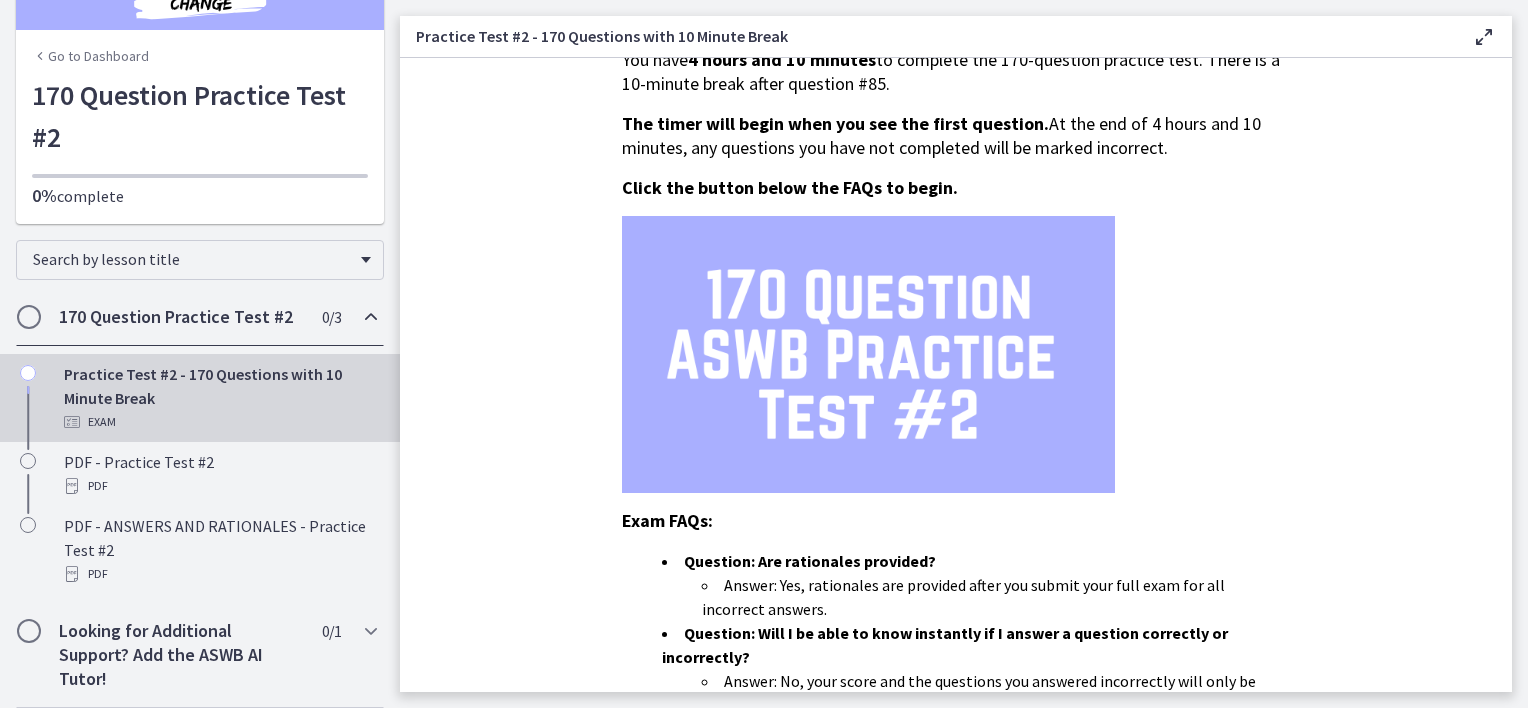 click on "Go to Dashboard" at bounding box center (90, 56) 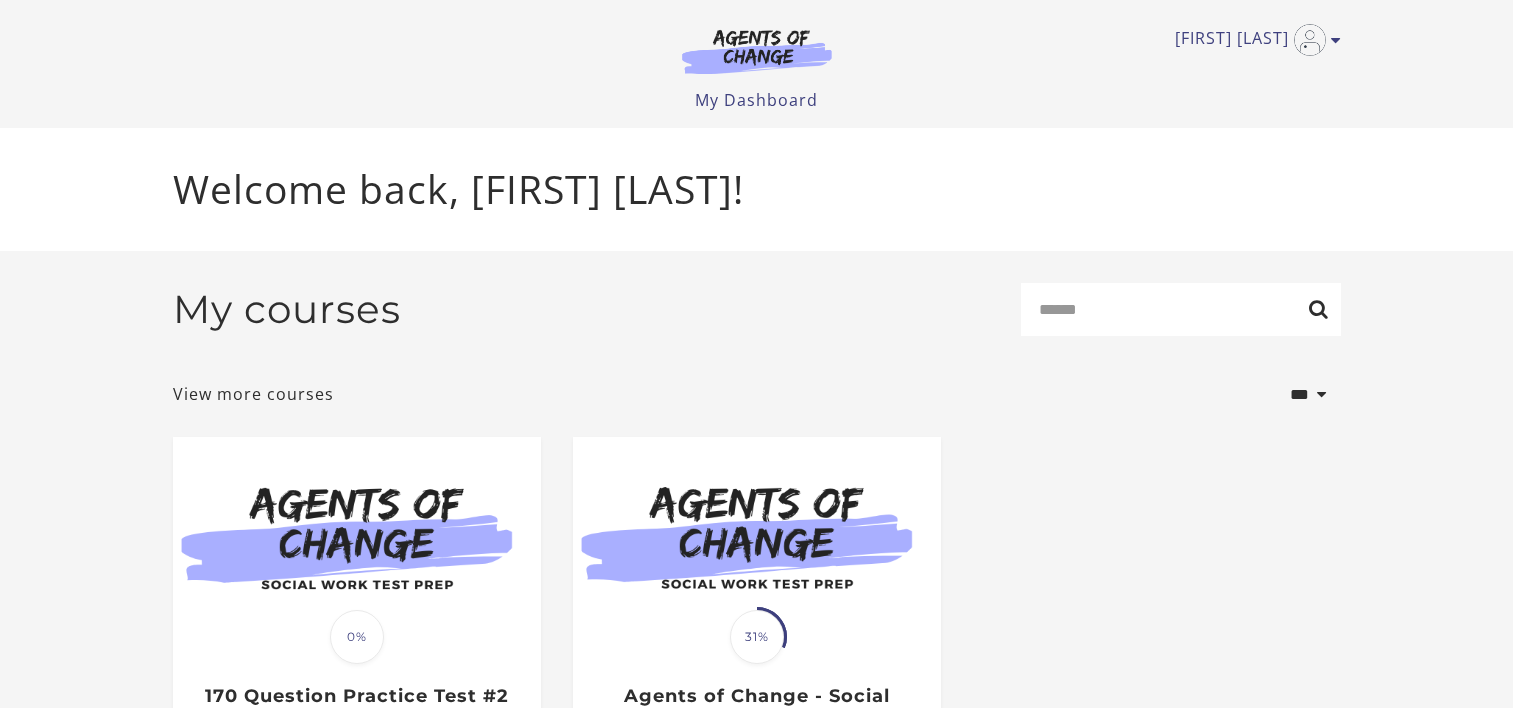 scroll, scrollTop: 0, scrollLeft: 0, axis: both 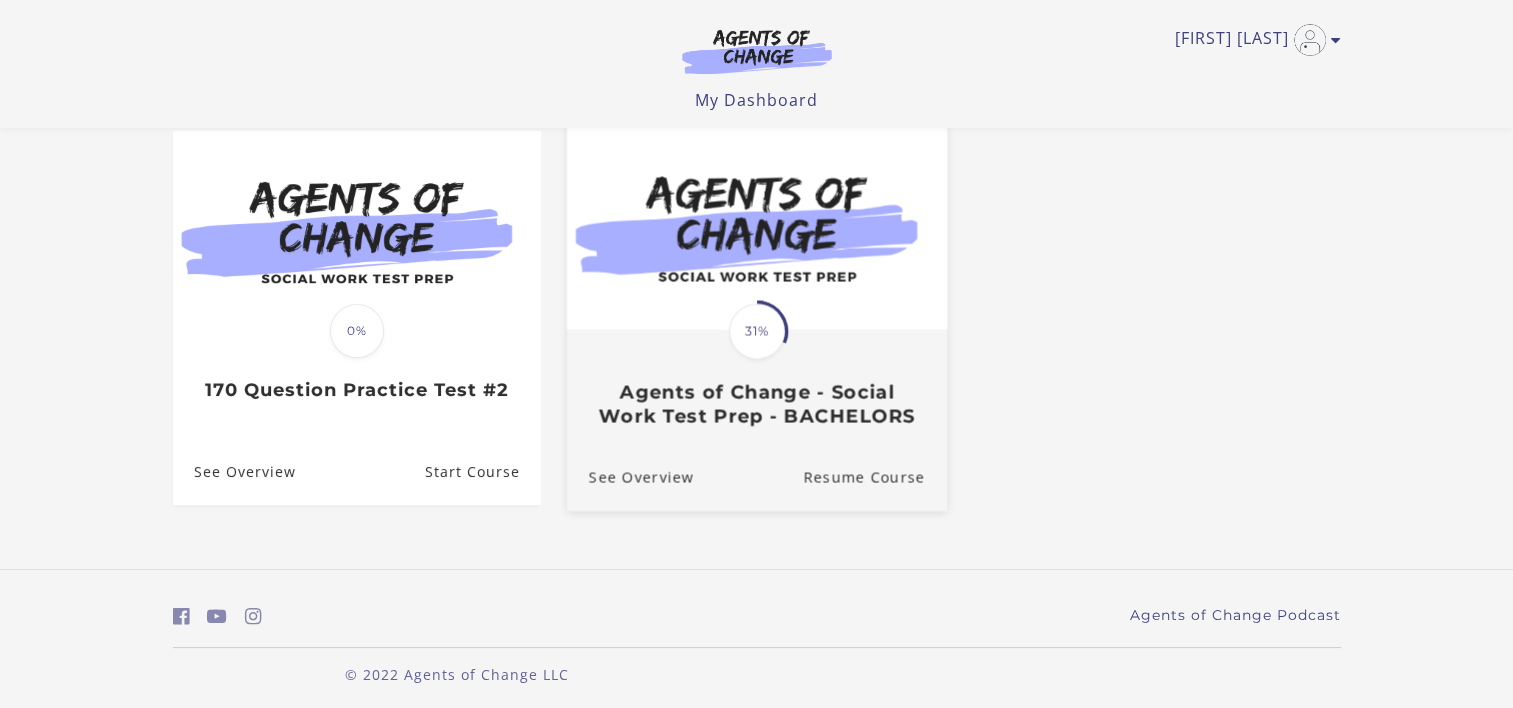 click on "Translation missing: en.liquid.partials.dashboard_course_card.progress_description: 31%
31%
Agents of Change - Social Work Test Prep - BACHELORS" at bounding box center (756, 380) 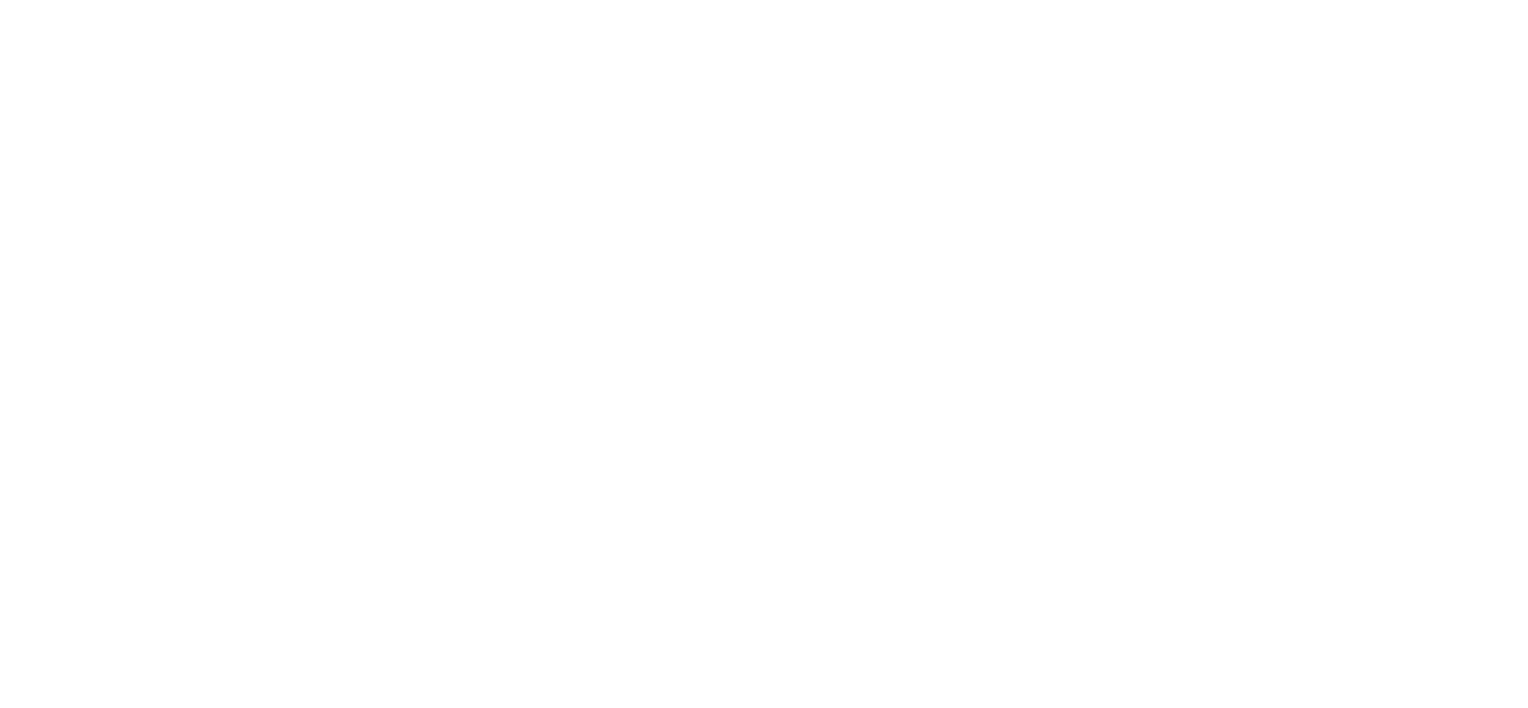 scroll, scrollTop: 0, scrollLeft: 0, axis: both 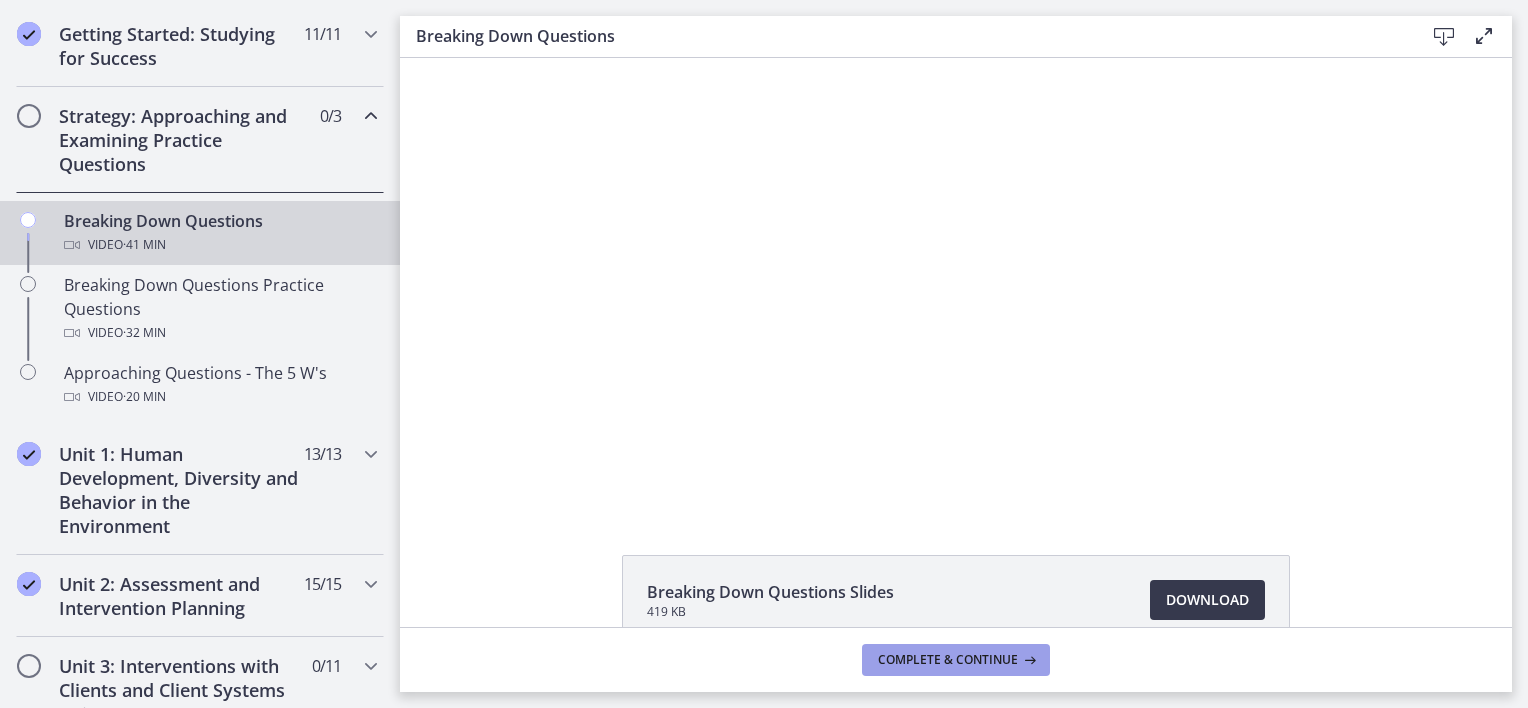 click on "Complete & continue" at bounding box center [948, 660] 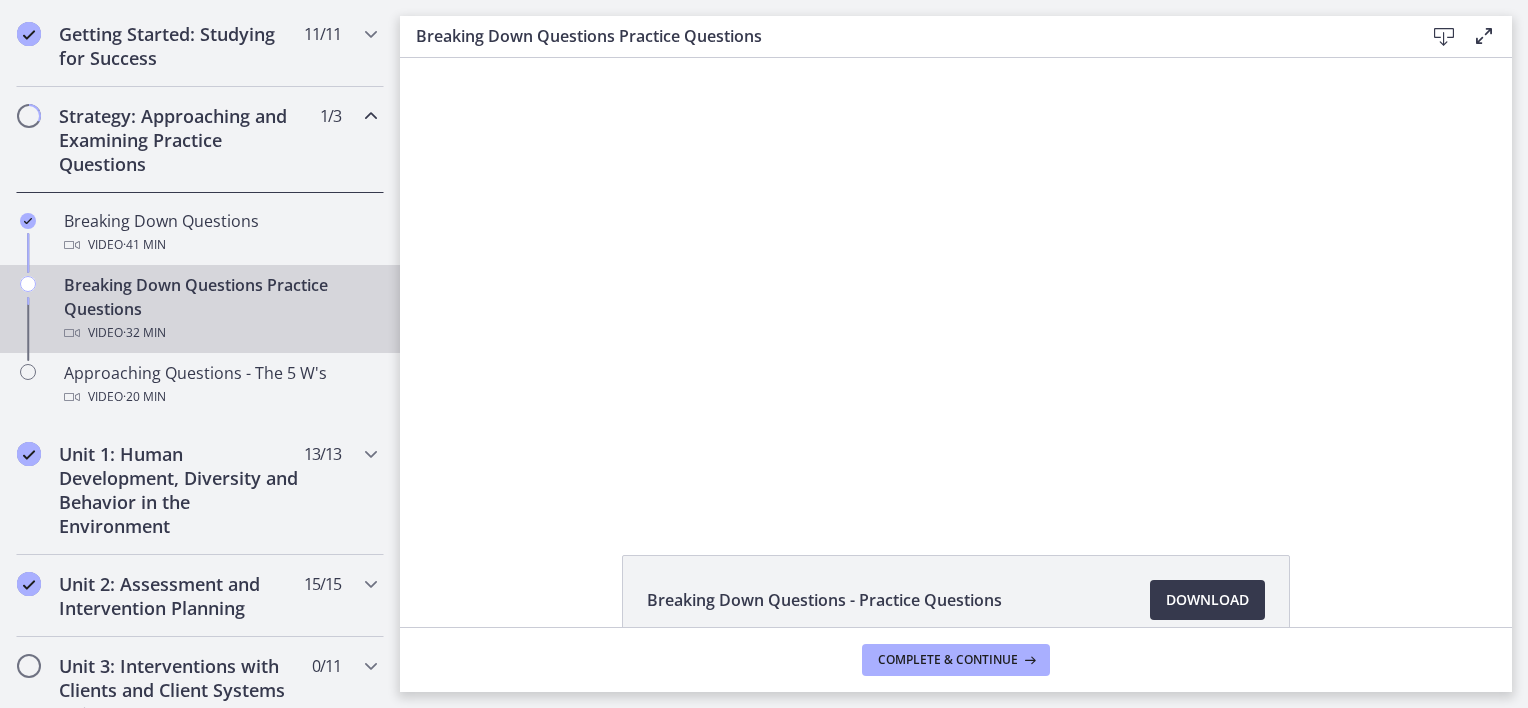 scroll, scrollTop: 0, scrollLeft: 0, axis: both 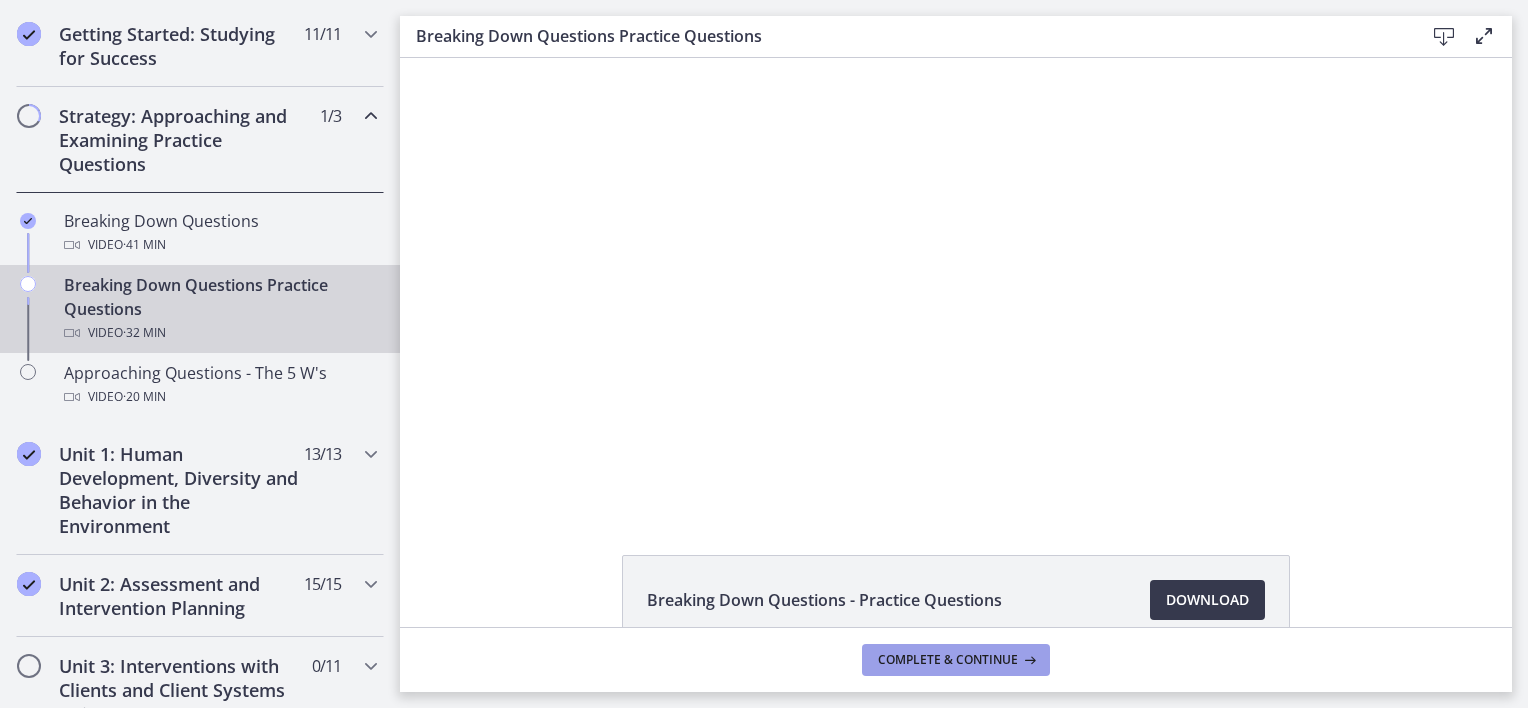 click on "Complete & continue" at bounding box center (948, 660) 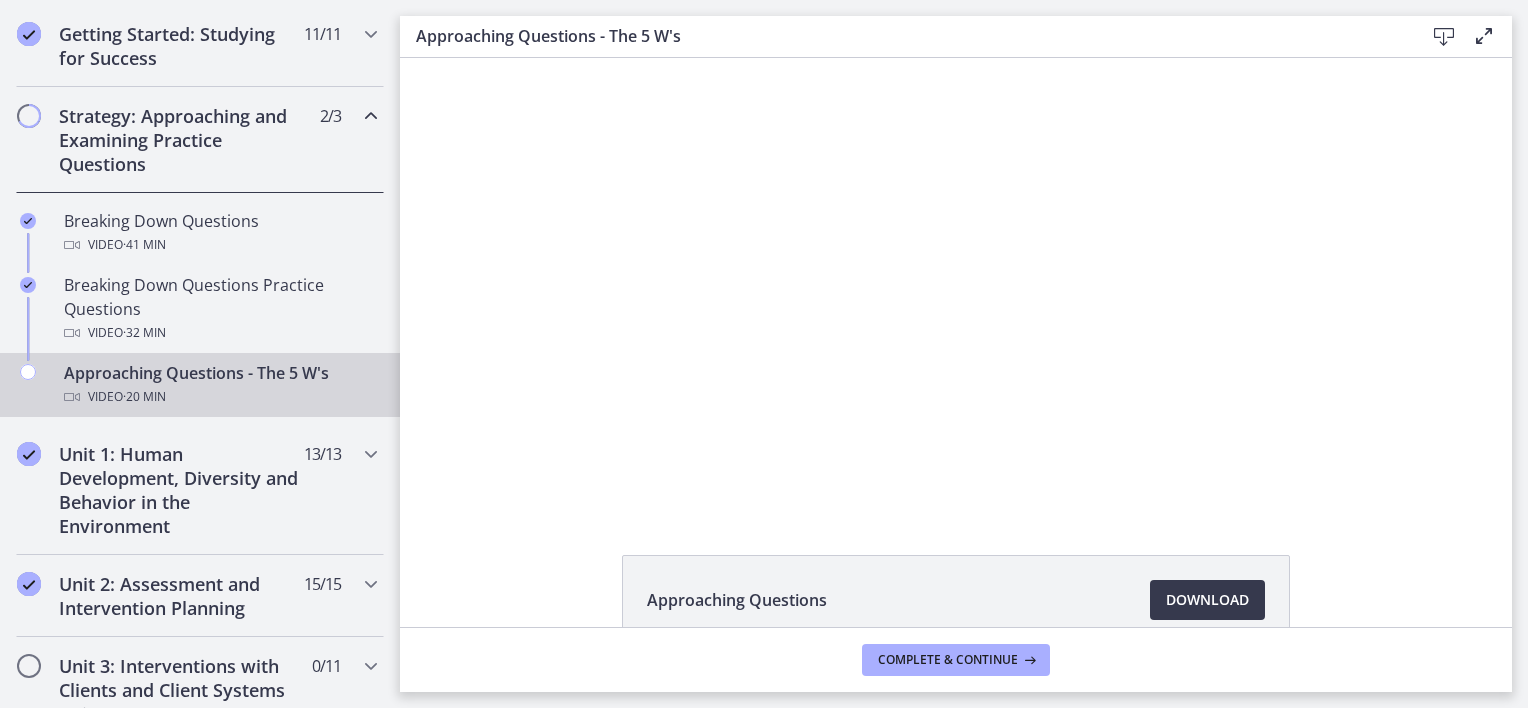 scroll, scrollTop: 0, scrollLeft: 0, axis: both 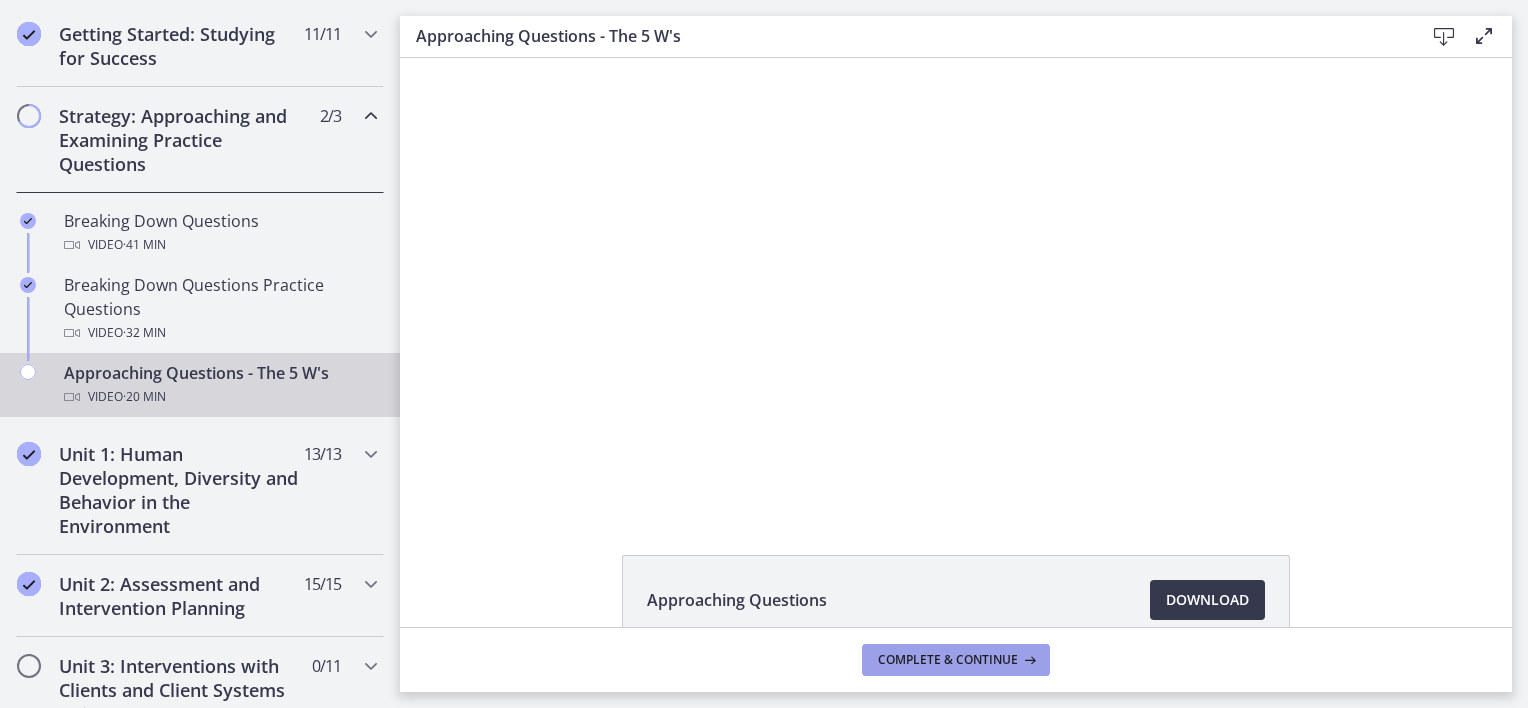 click on "Complete & continue" at bounding box center [948, 660] 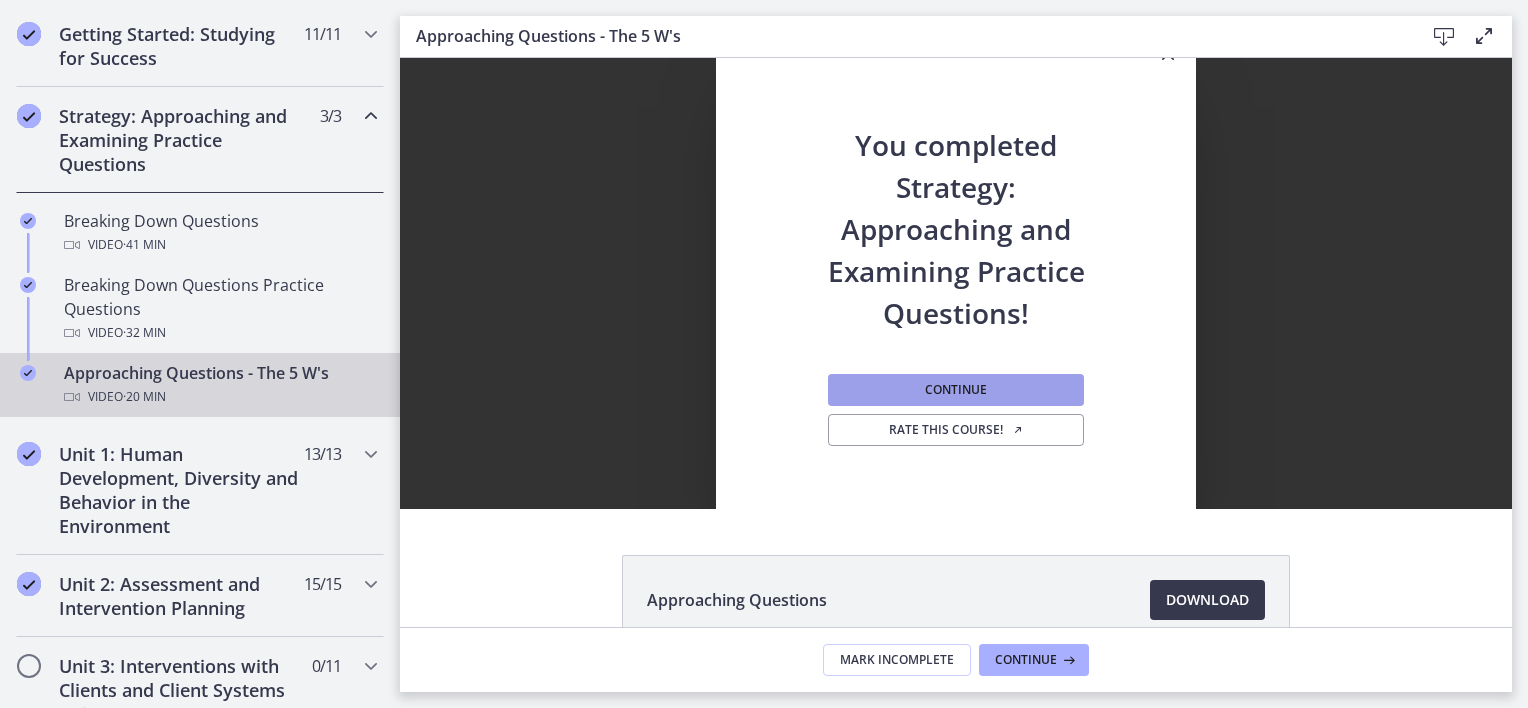 click on "Continue" at bounding box center [956, 390] 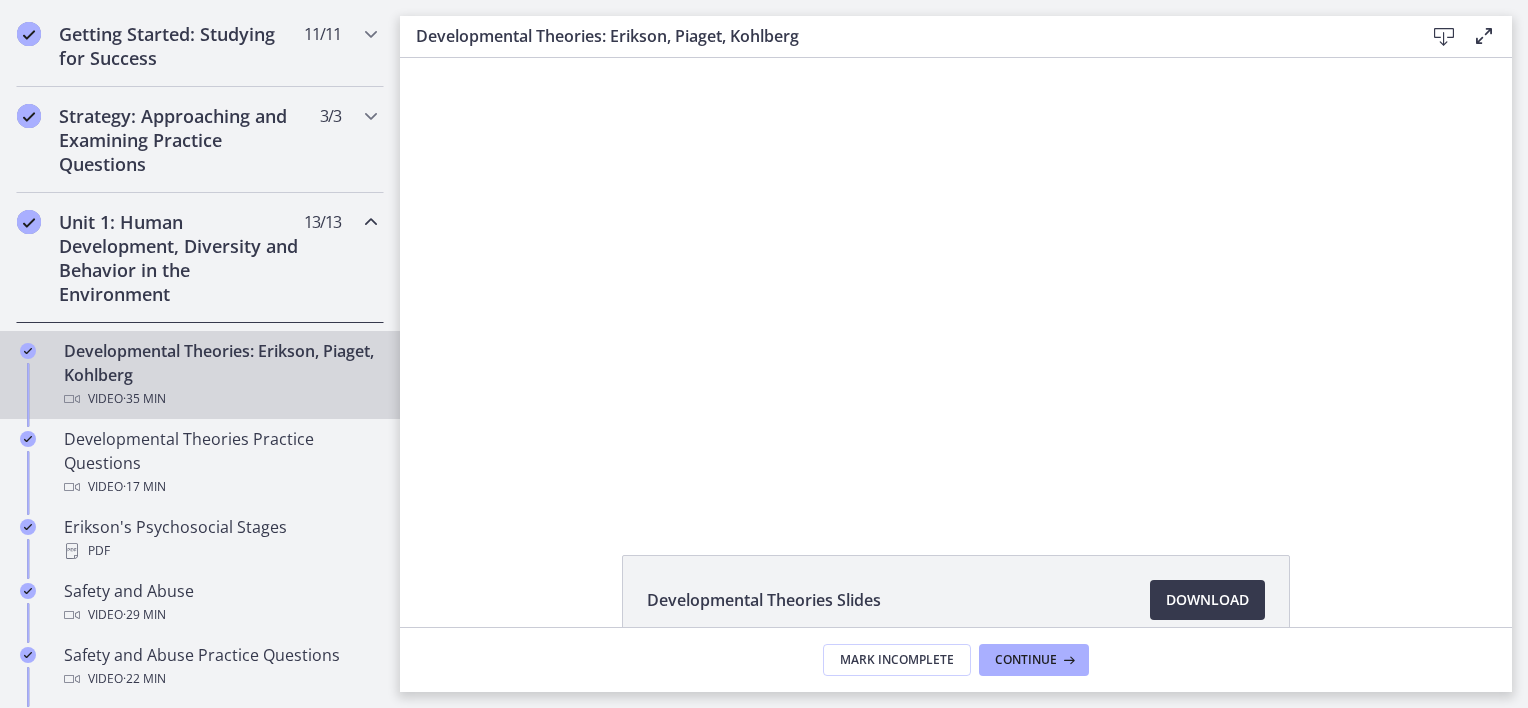 scroll, scrollTop: 0, scrollLeft: 0, axis: both 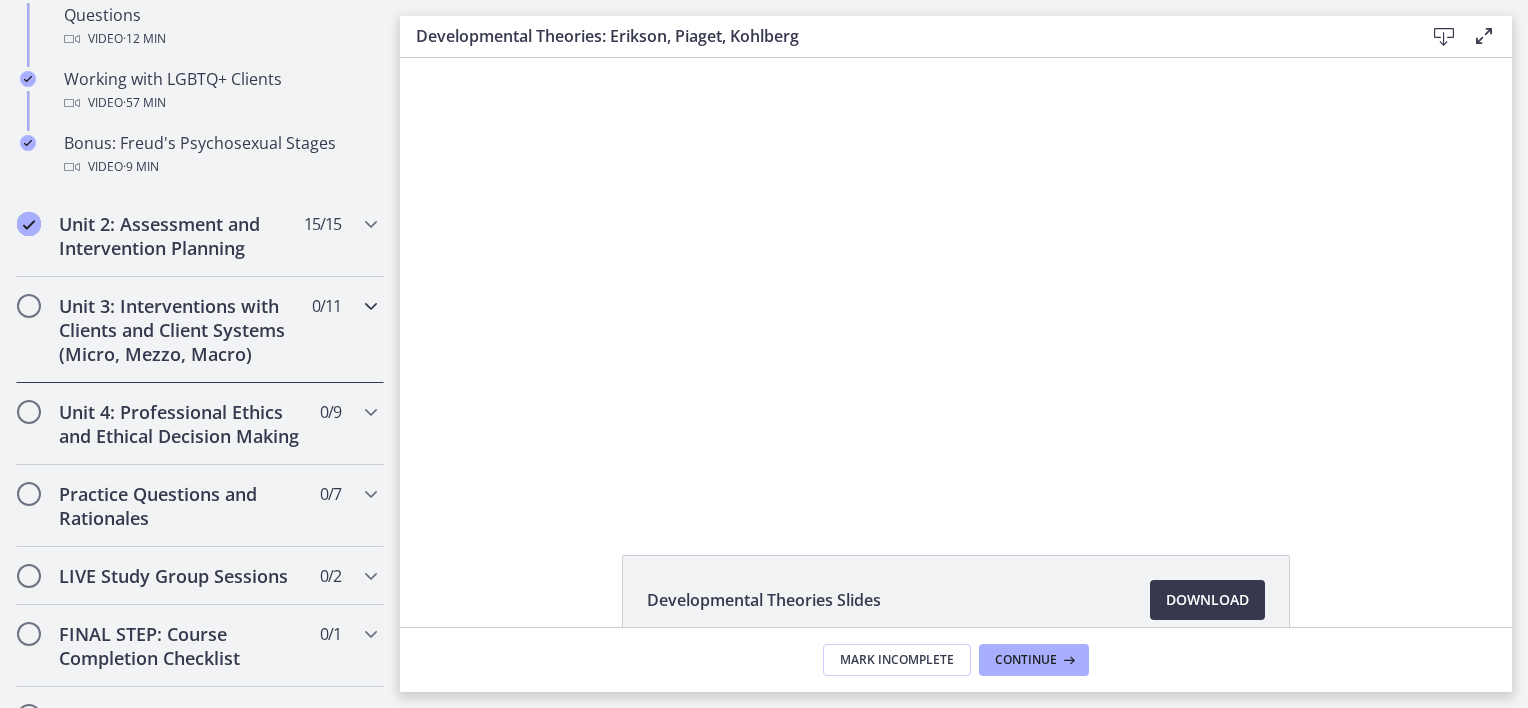 click on "Unit 3: Interventions with Clients and Client Systems (Micro, Mezzo, Macro)" at bounding box center [181, 330] 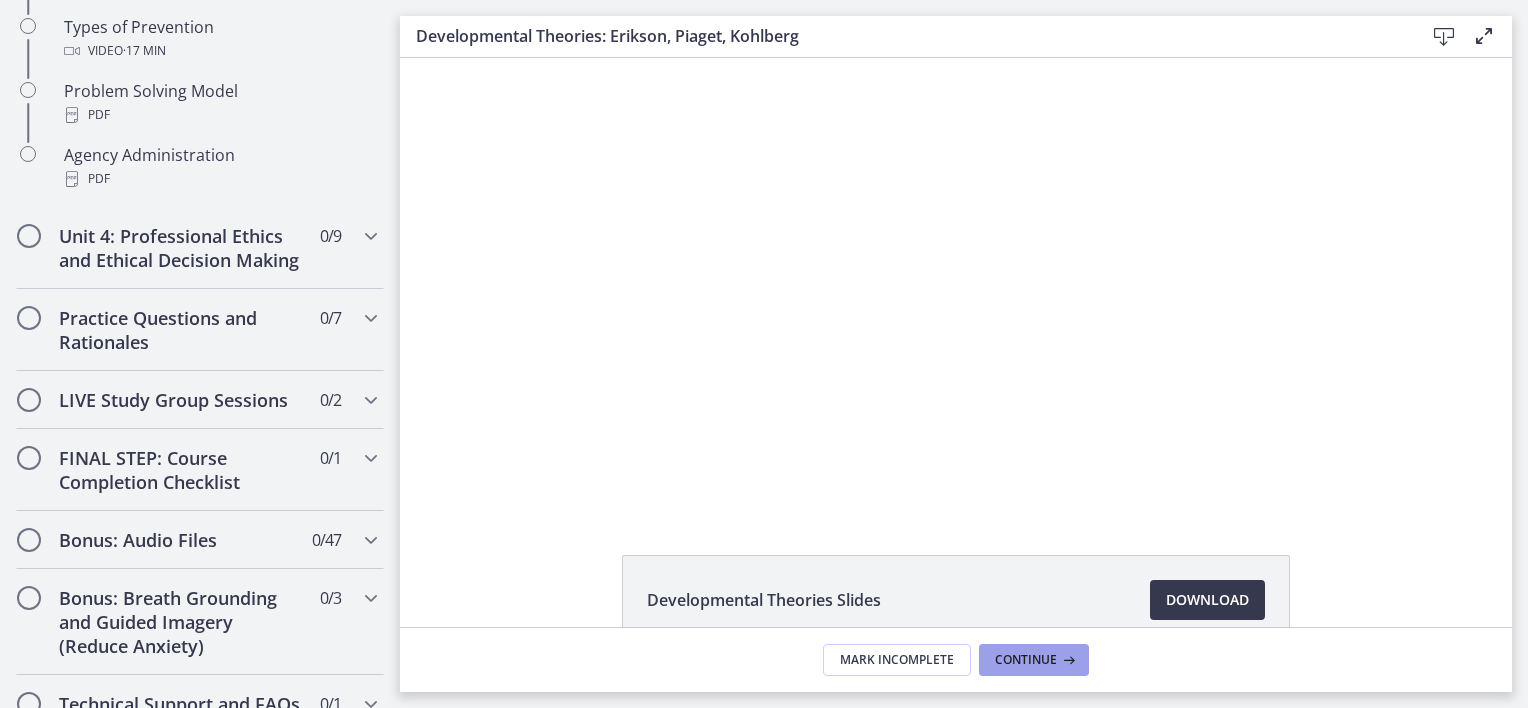 click on "Continue" at bounding box center (1034, 660) 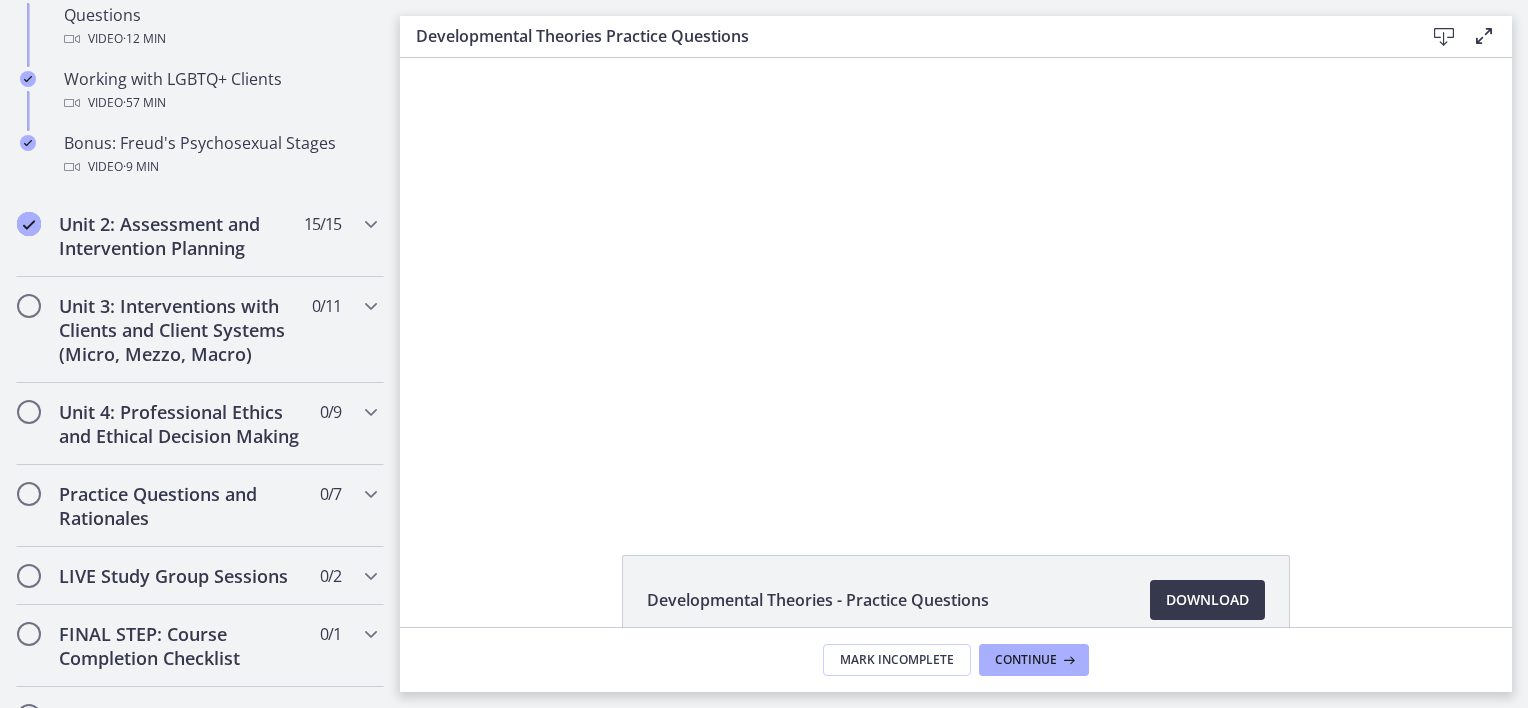 scroll, scrollTop: 0, scrollLeft: 0, axis: both 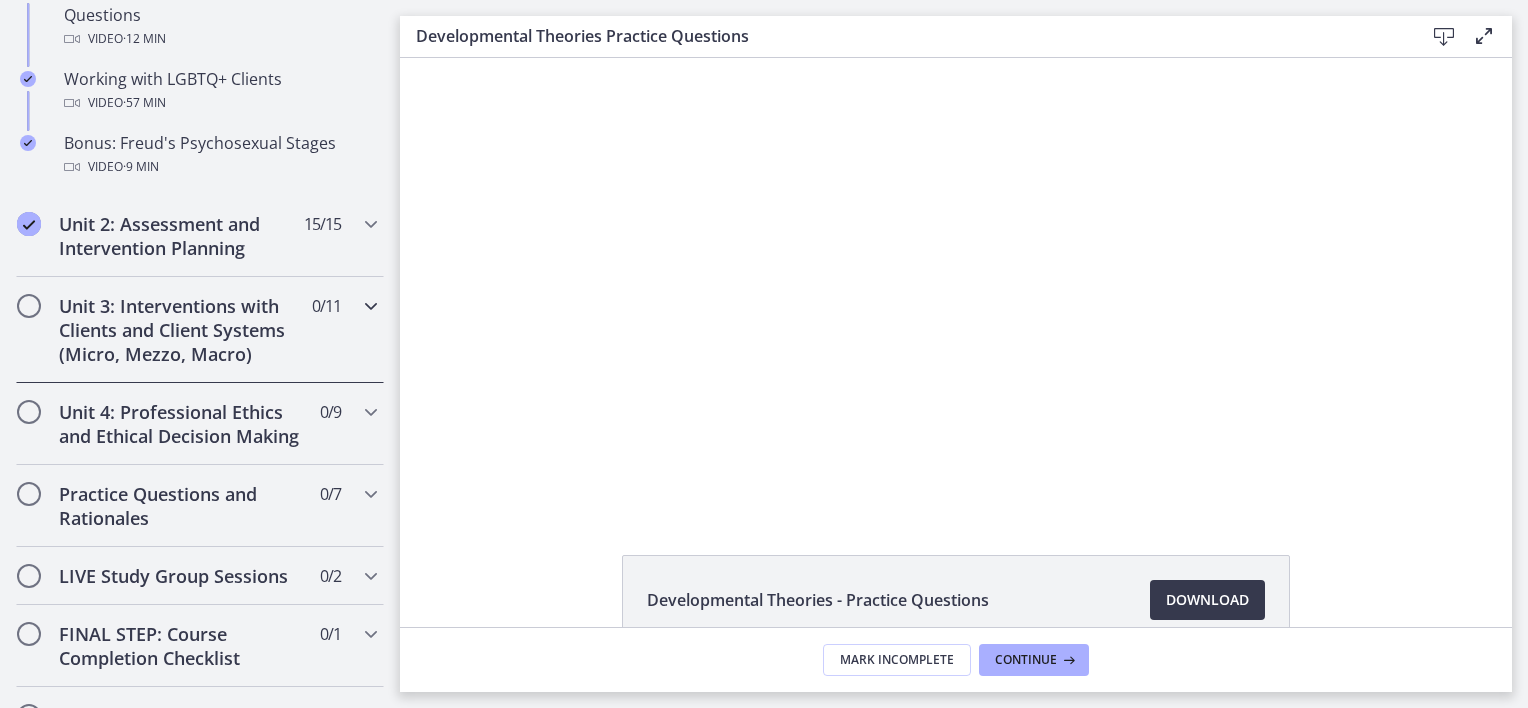 click on "Unit 3: Interventions with Clients and Client Systems (Micro, Mezzo, Macro)" at bounding box center (181, 330) 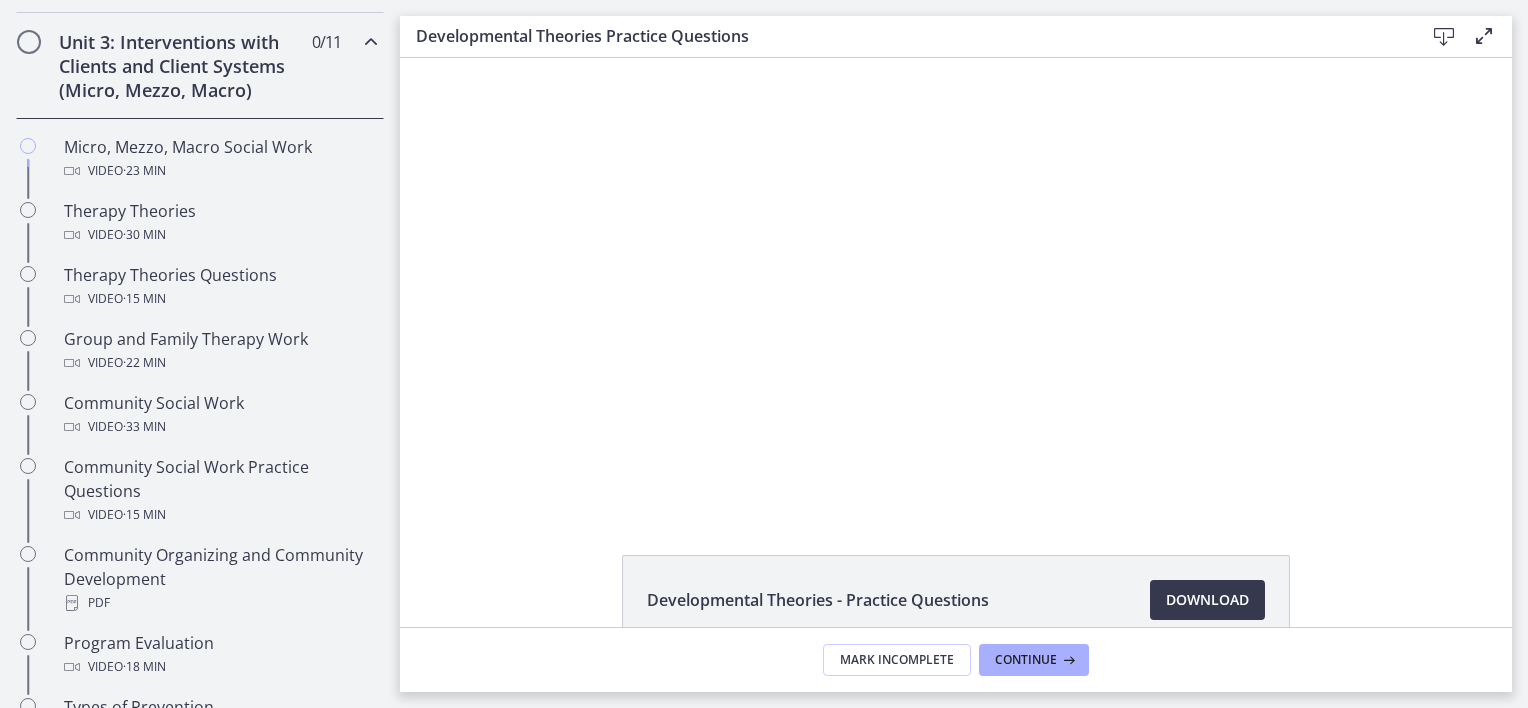 scroll, scrollTop: 763, scrollLeft: 0, axis: vertical 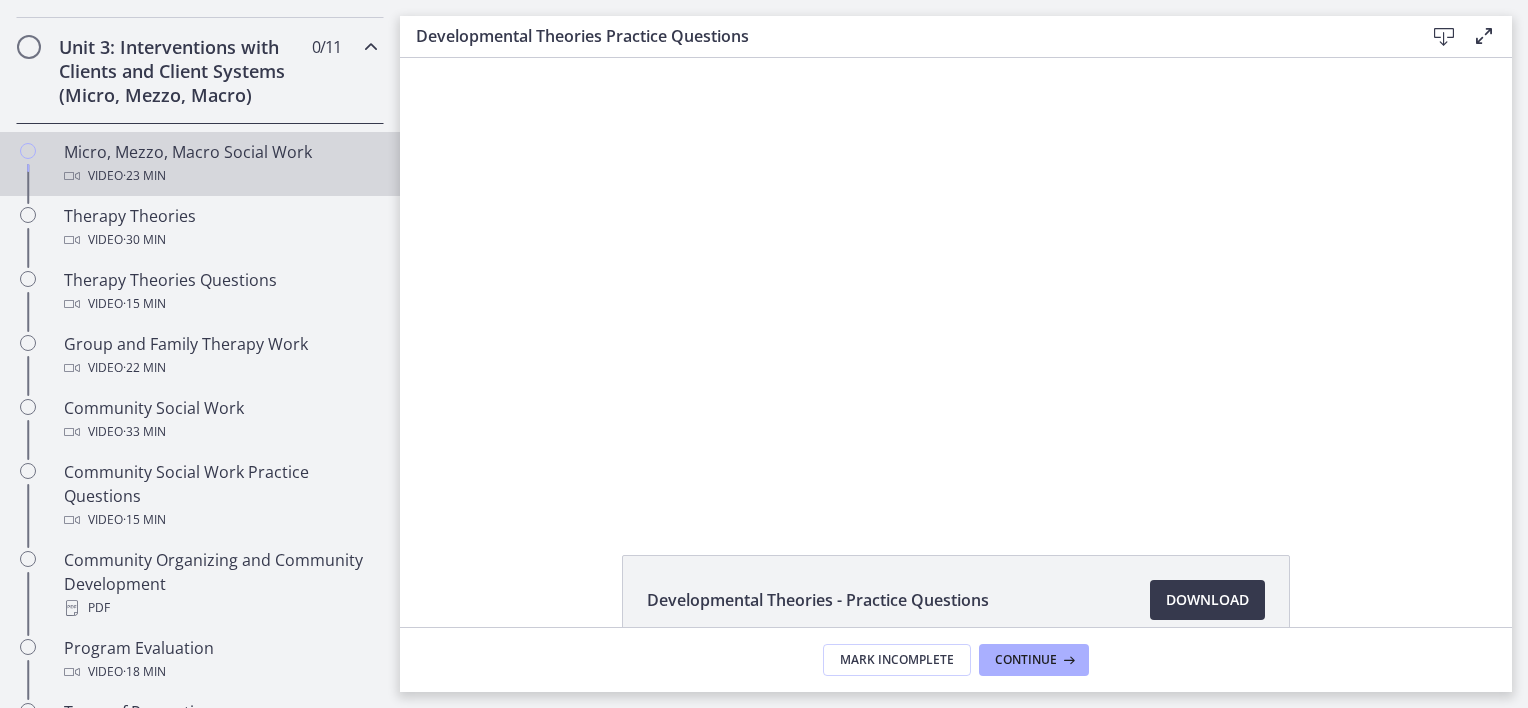 click on "Micro, Mezzo, Macro Social Work
Video
·  23 min" at bounding box center (220, 164) 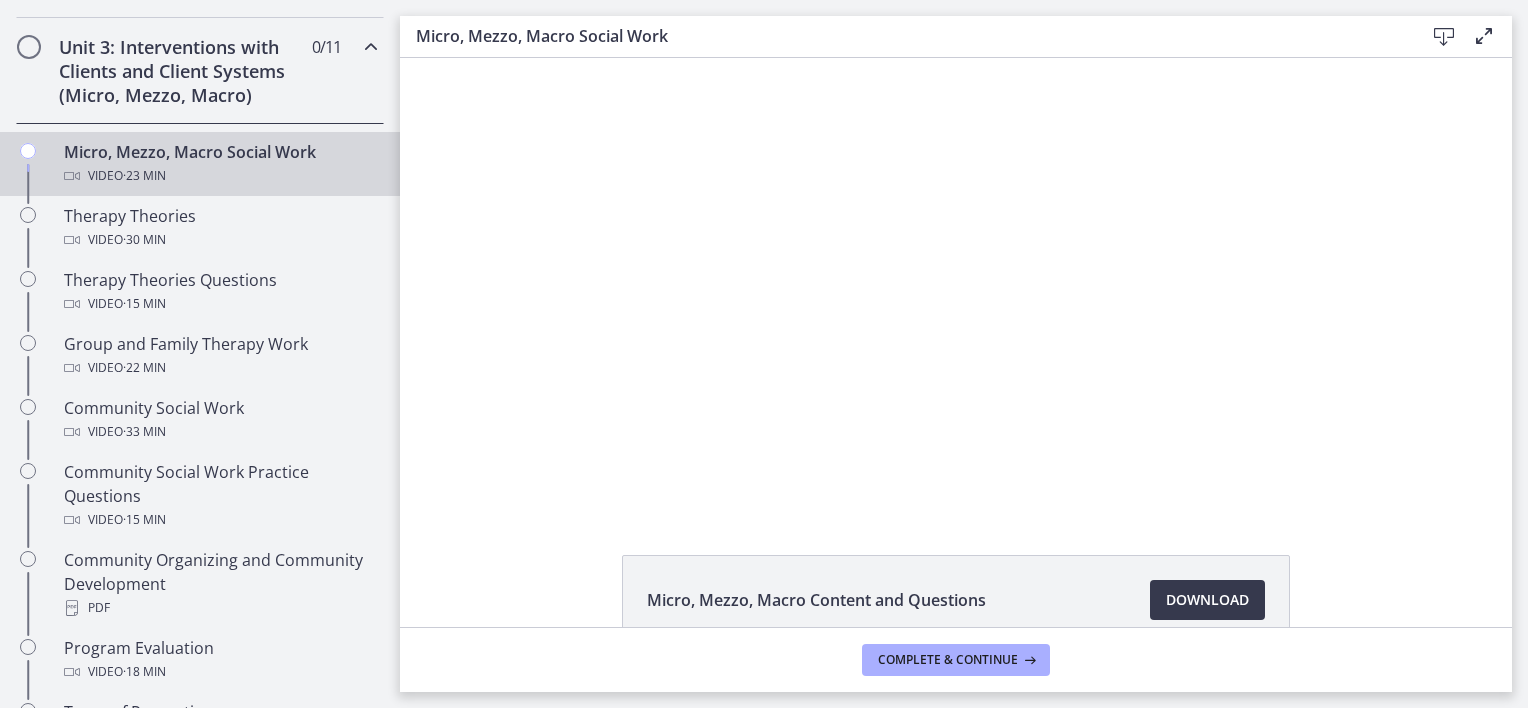 scroll, scrollTop: 0, scrollLeft: 0, axis: both 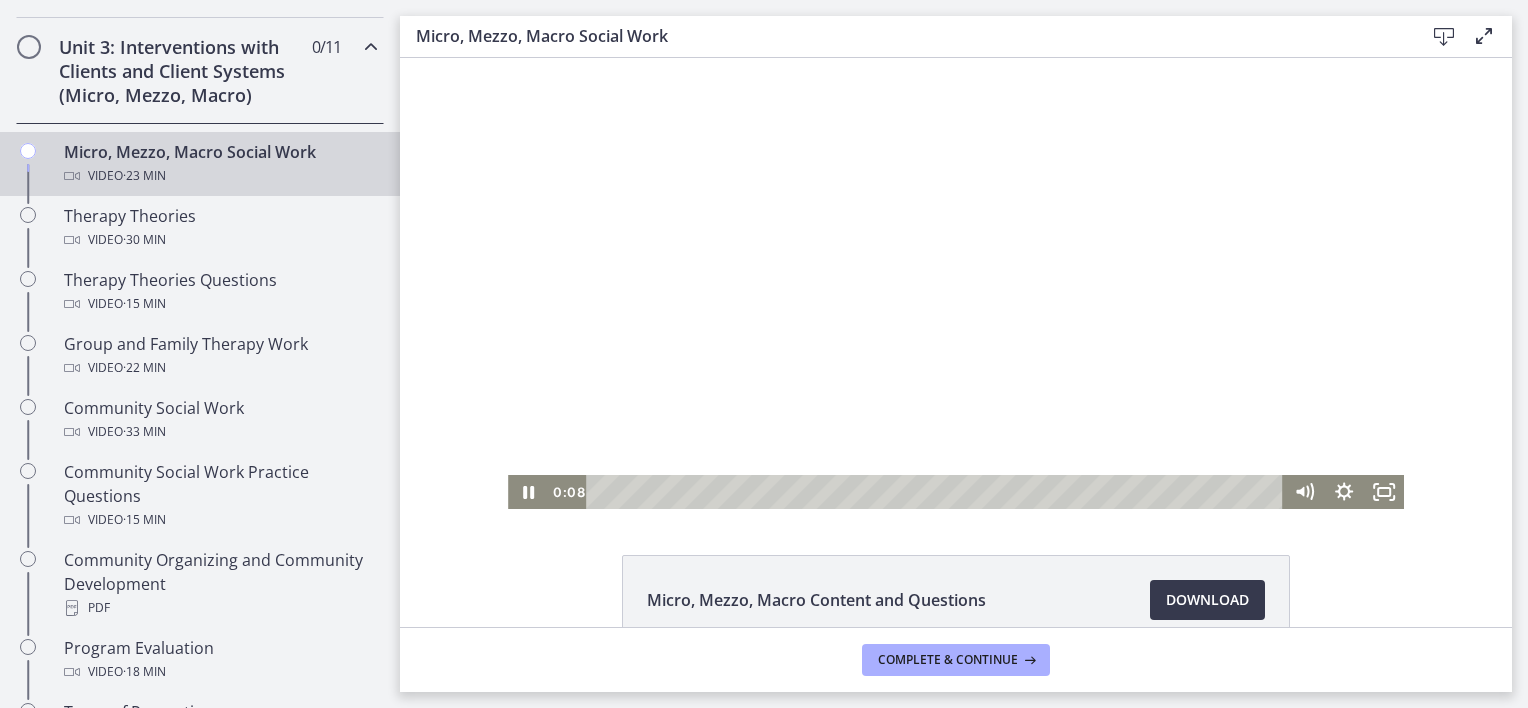 click at bounding box center (956, 283) 